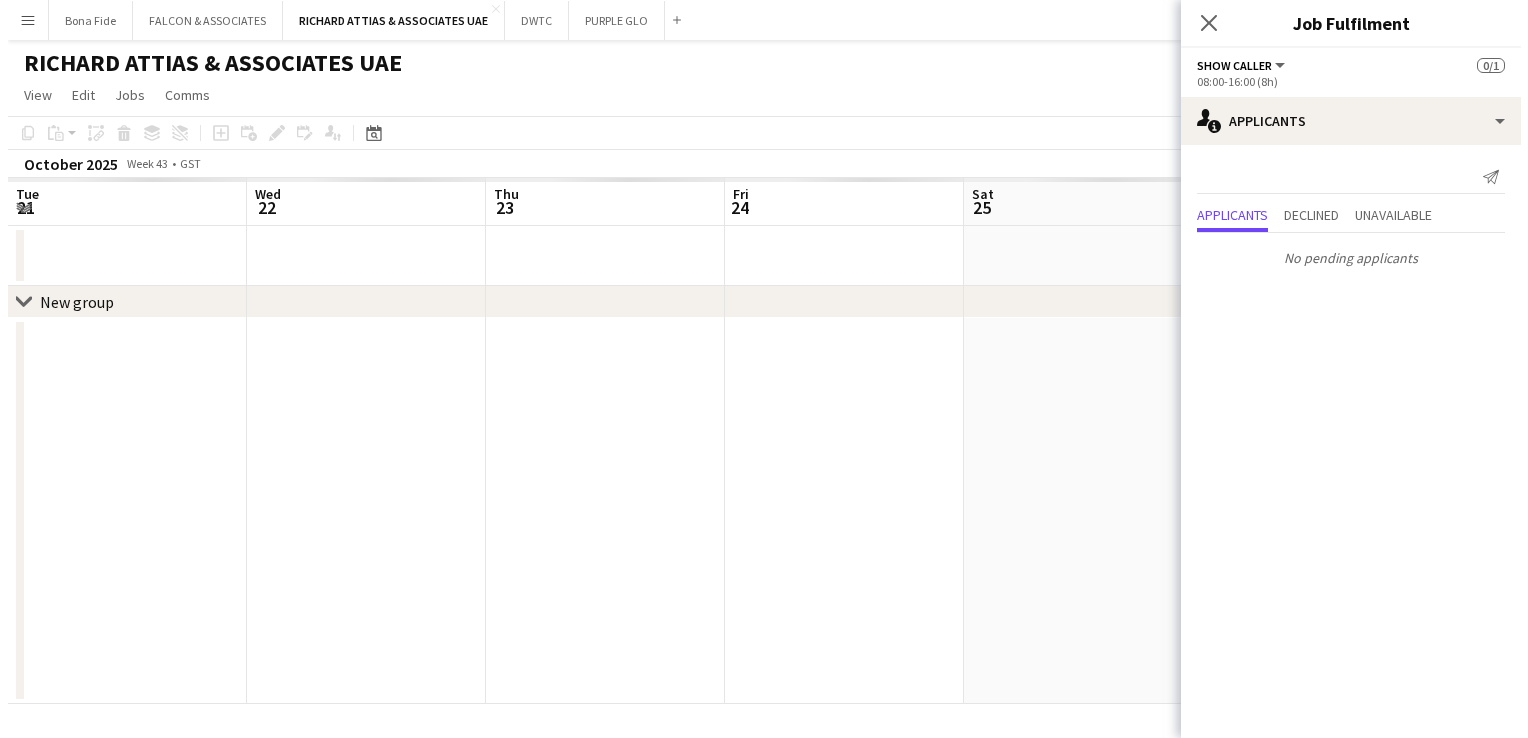 scroll, scrollTop: 0, scrollLeft: 0, axis: both 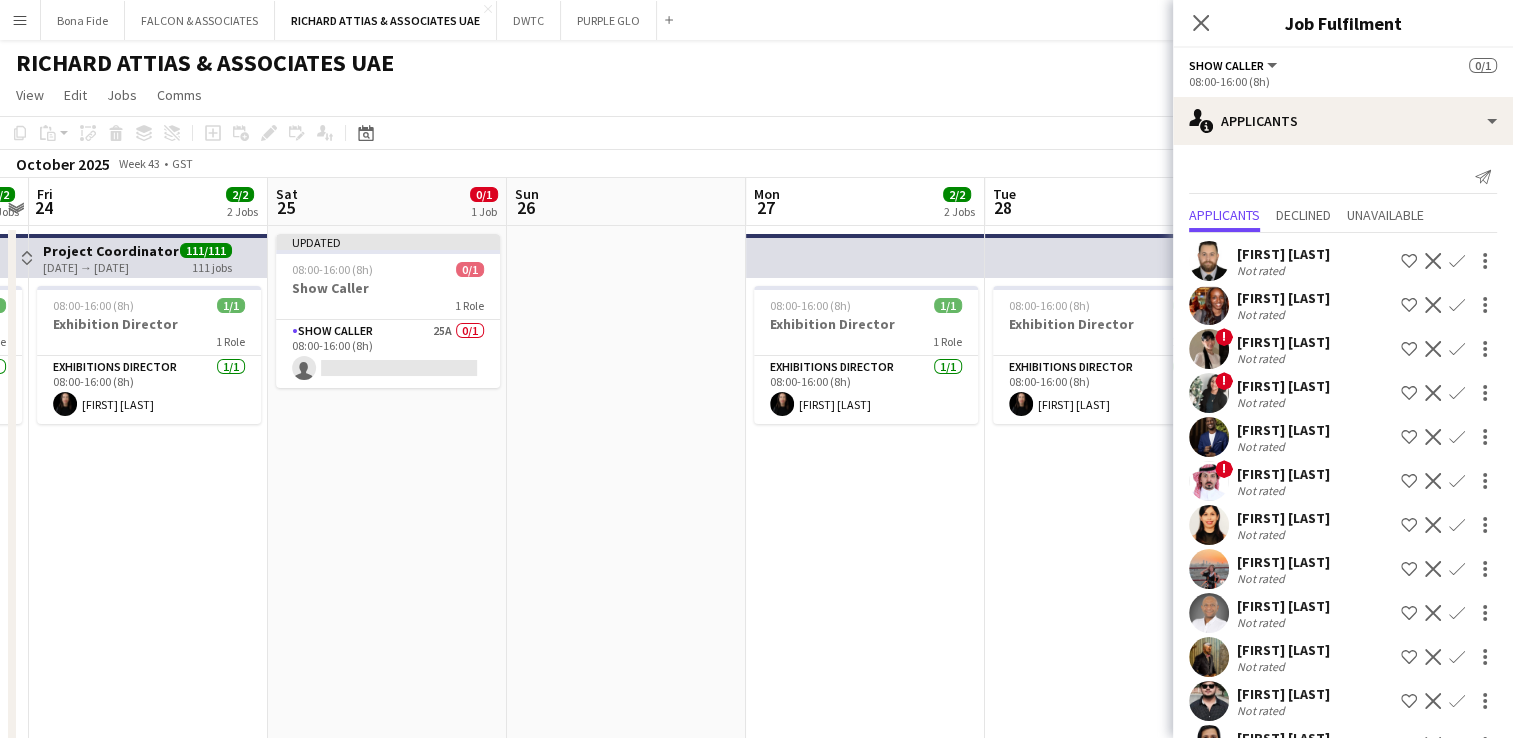 click on "Menu" at bounding box center [20, 20] 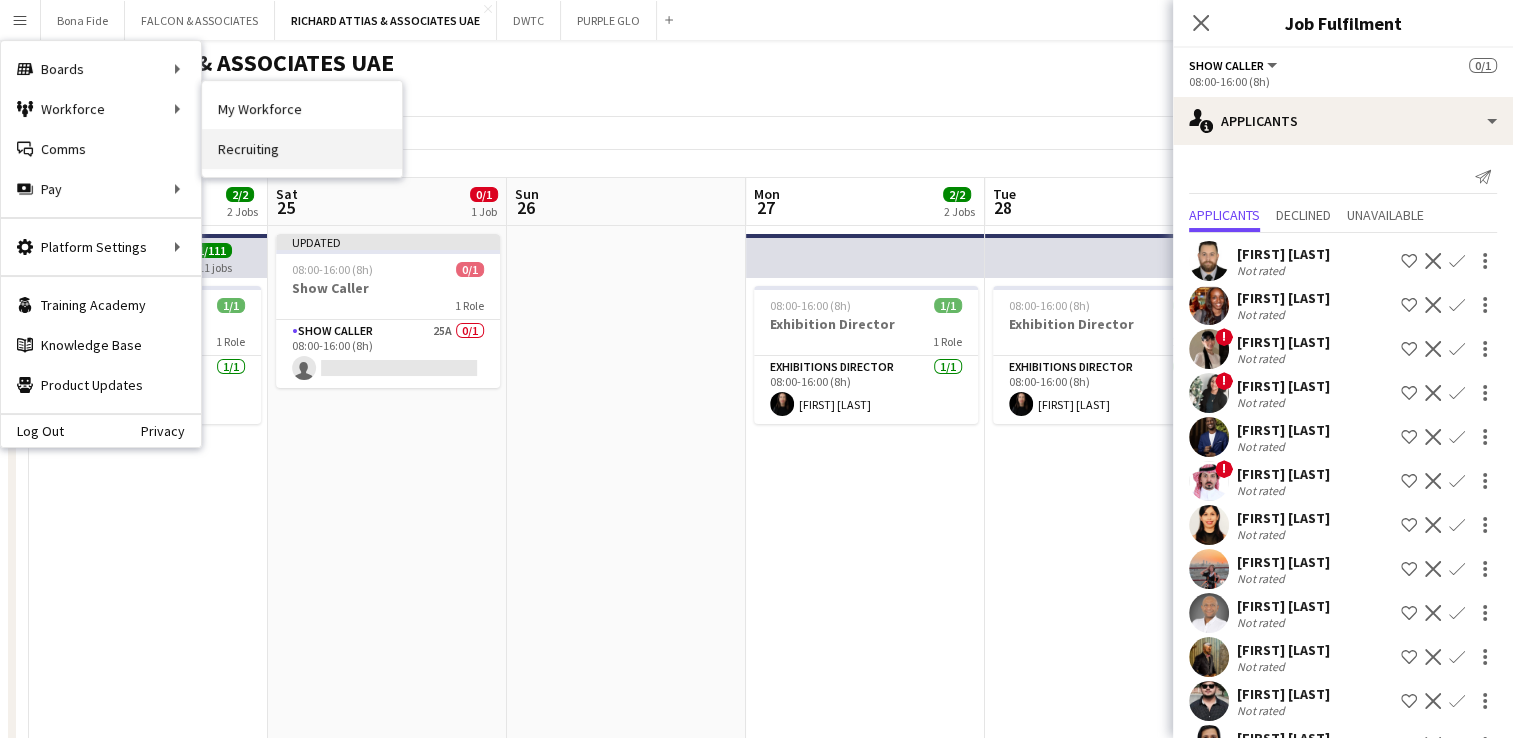 click on "Recruiting" at bounding box center (302, 149) 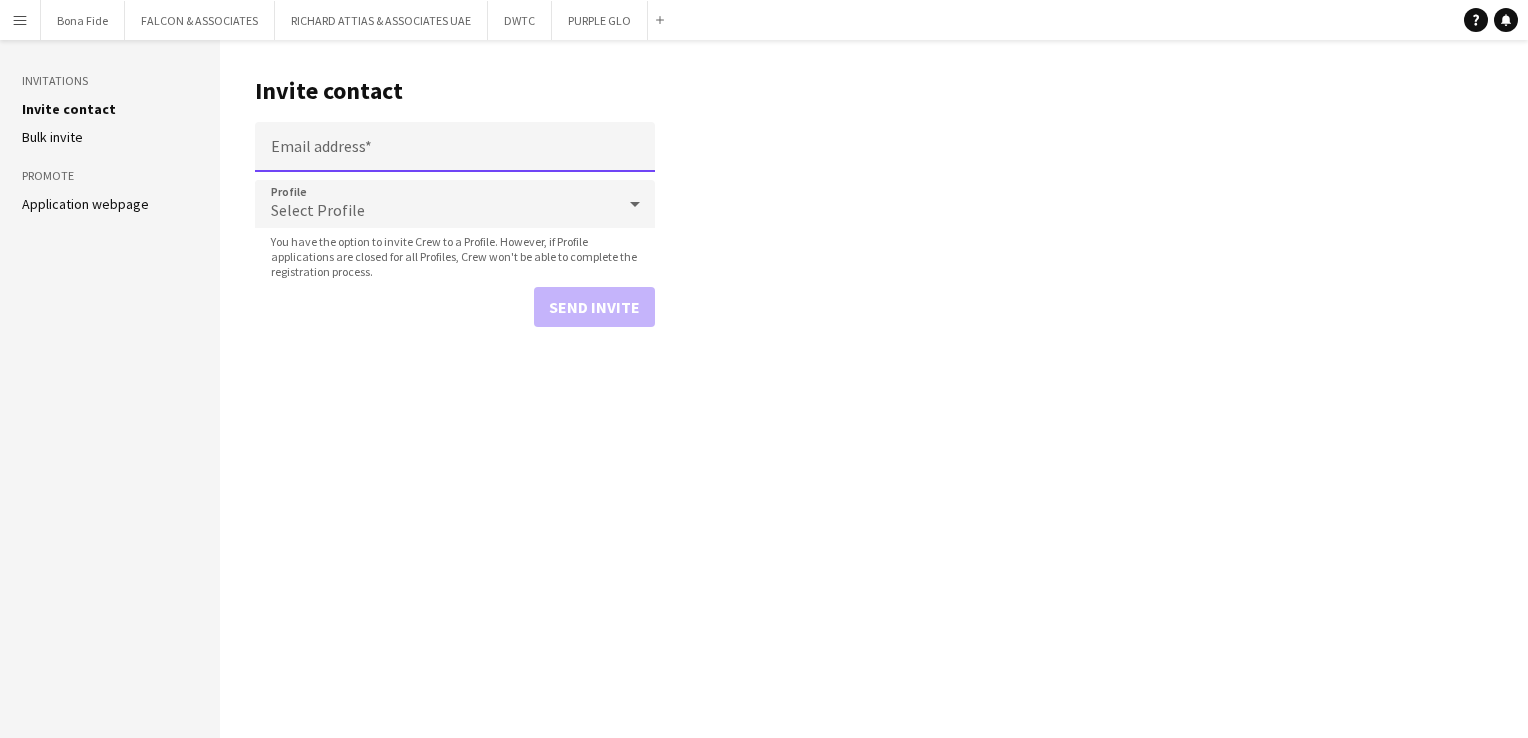 click on "Email address" at bounding box center [455, 147] 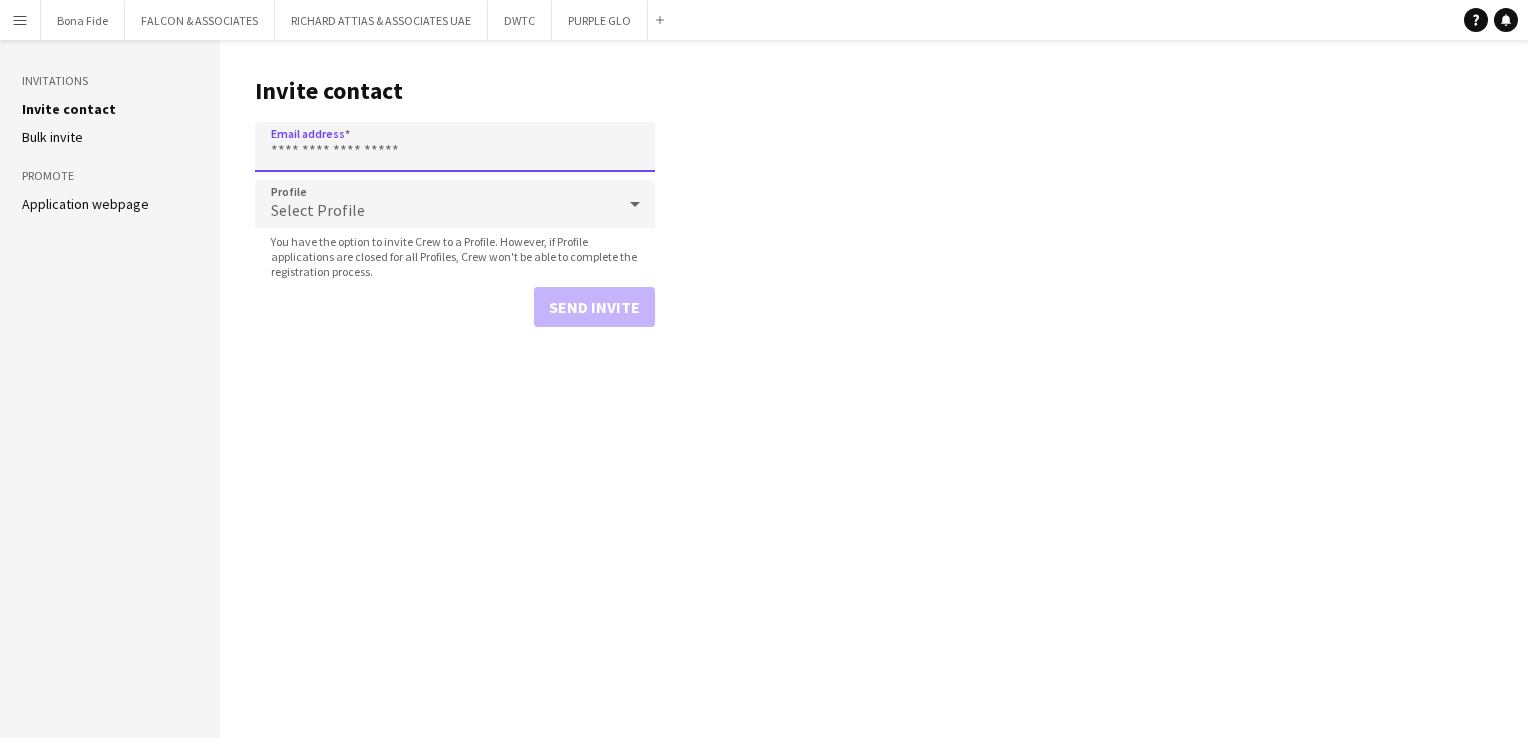 paste on "**********" 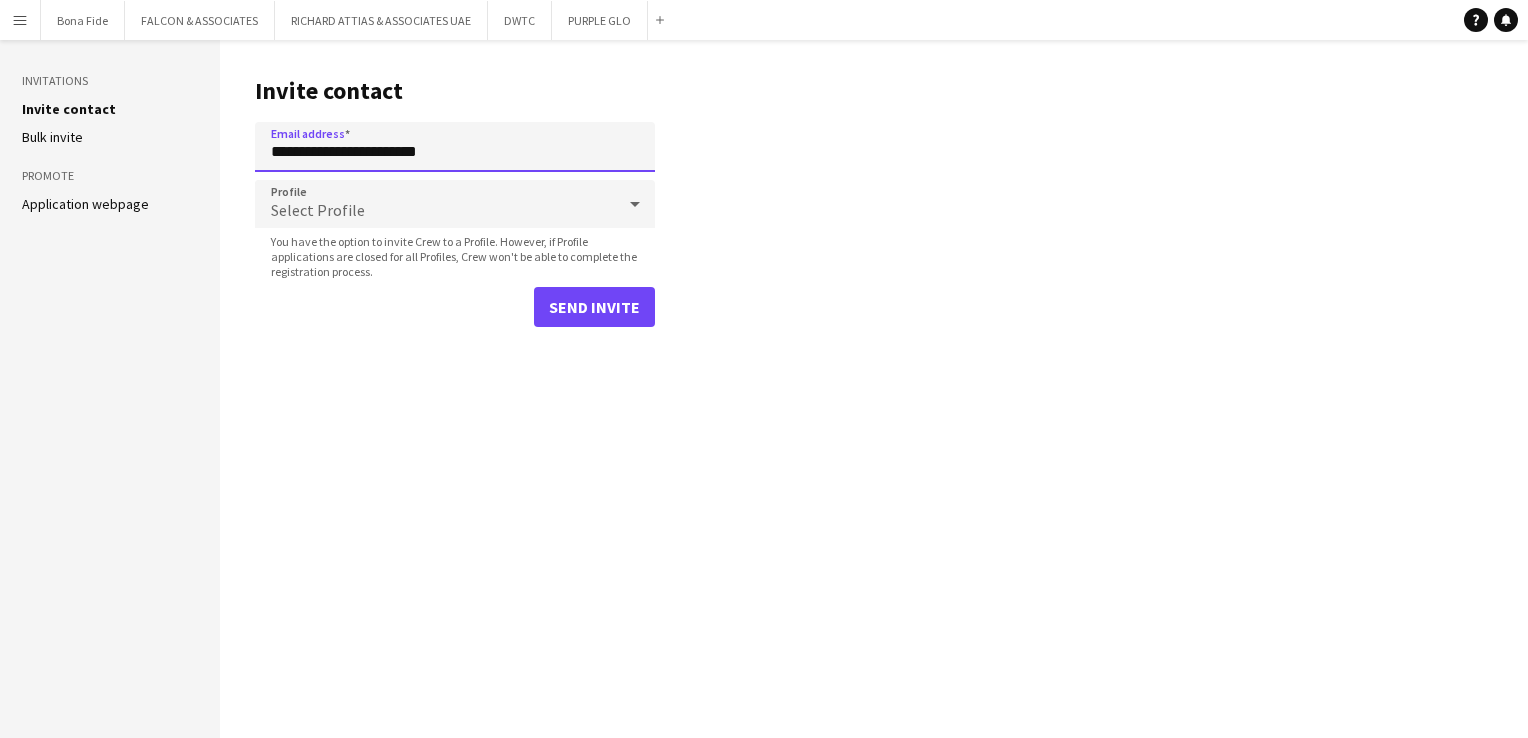 type on "**********" 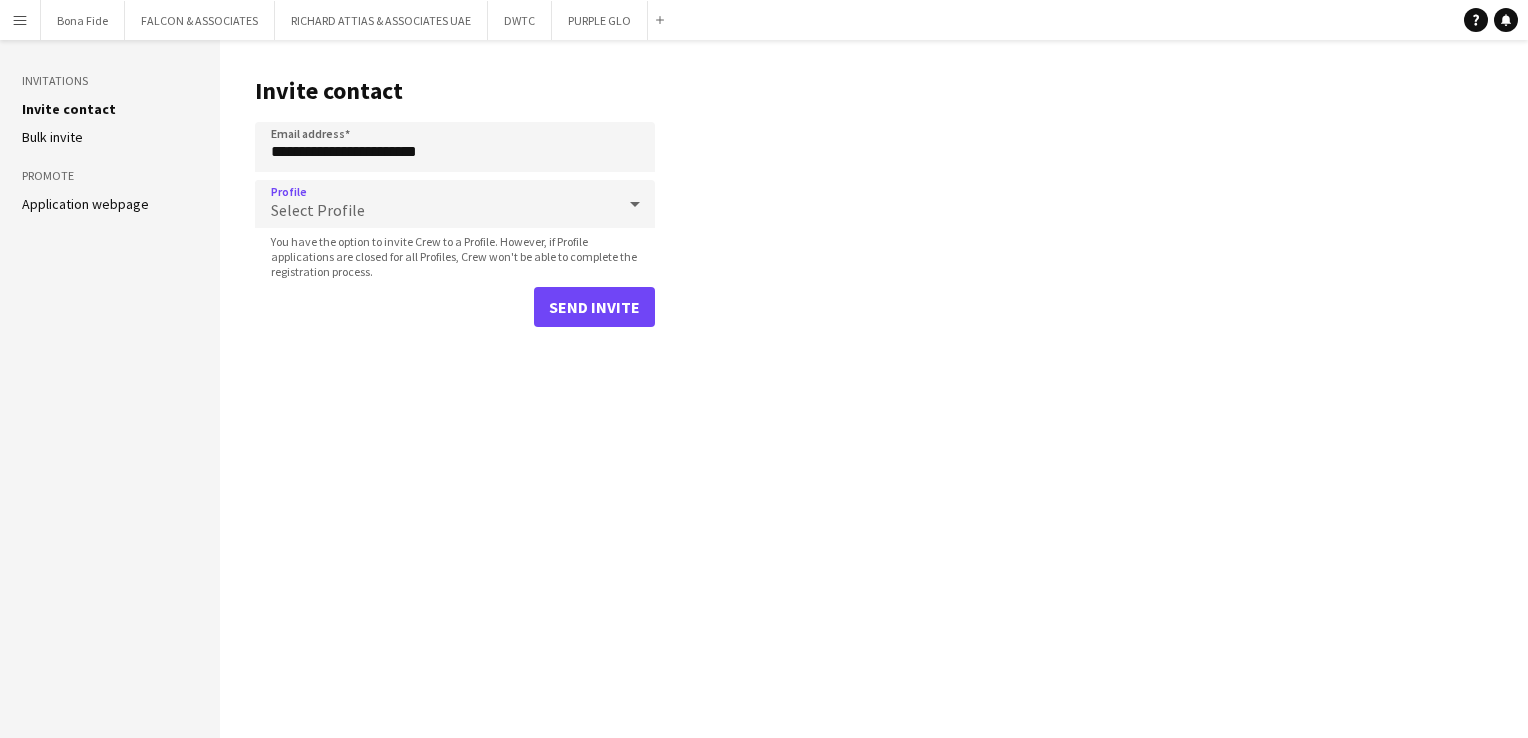 click on "Select Profile" at bounding box center (435, 204) 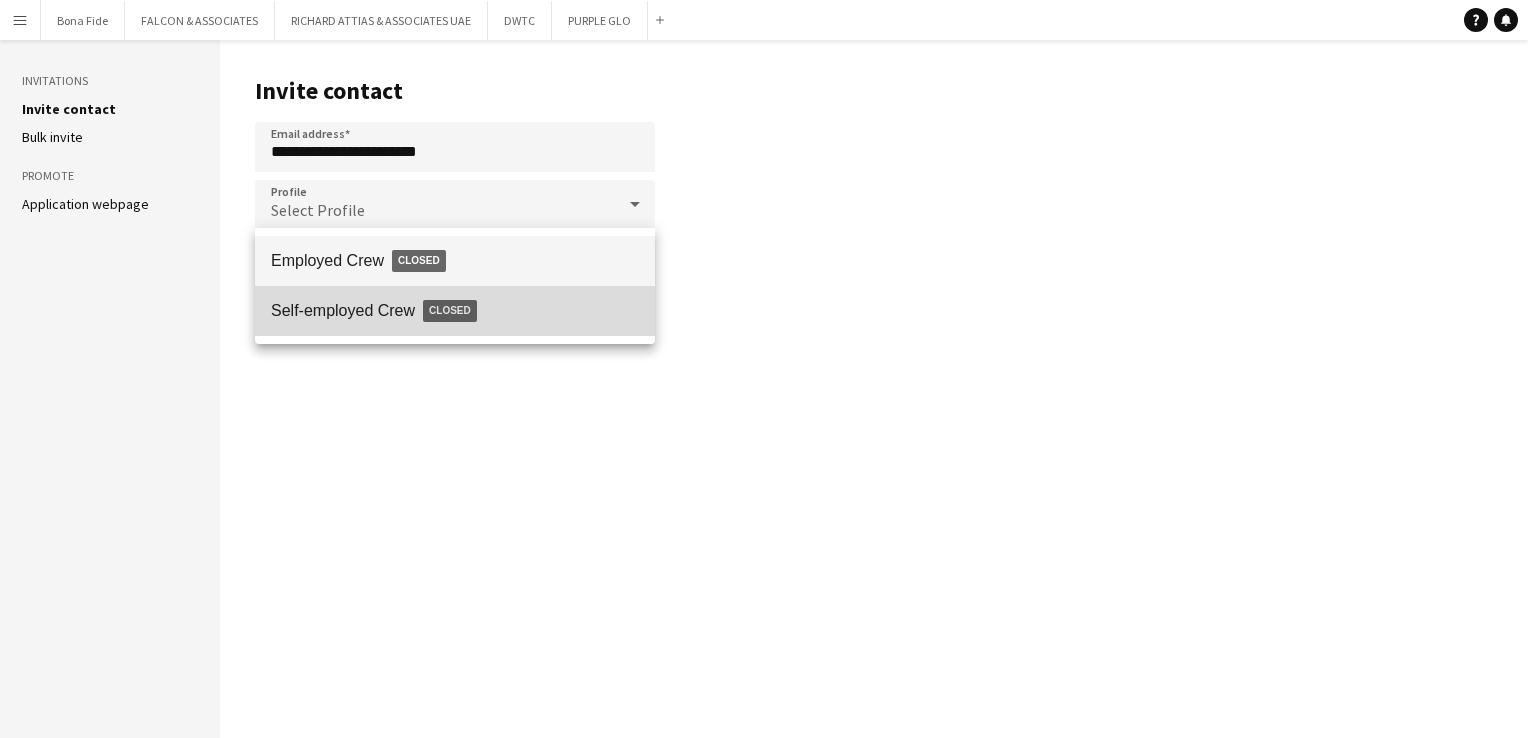 click on "Self-employed Crew  Closed" at bounding box center (455, 311) 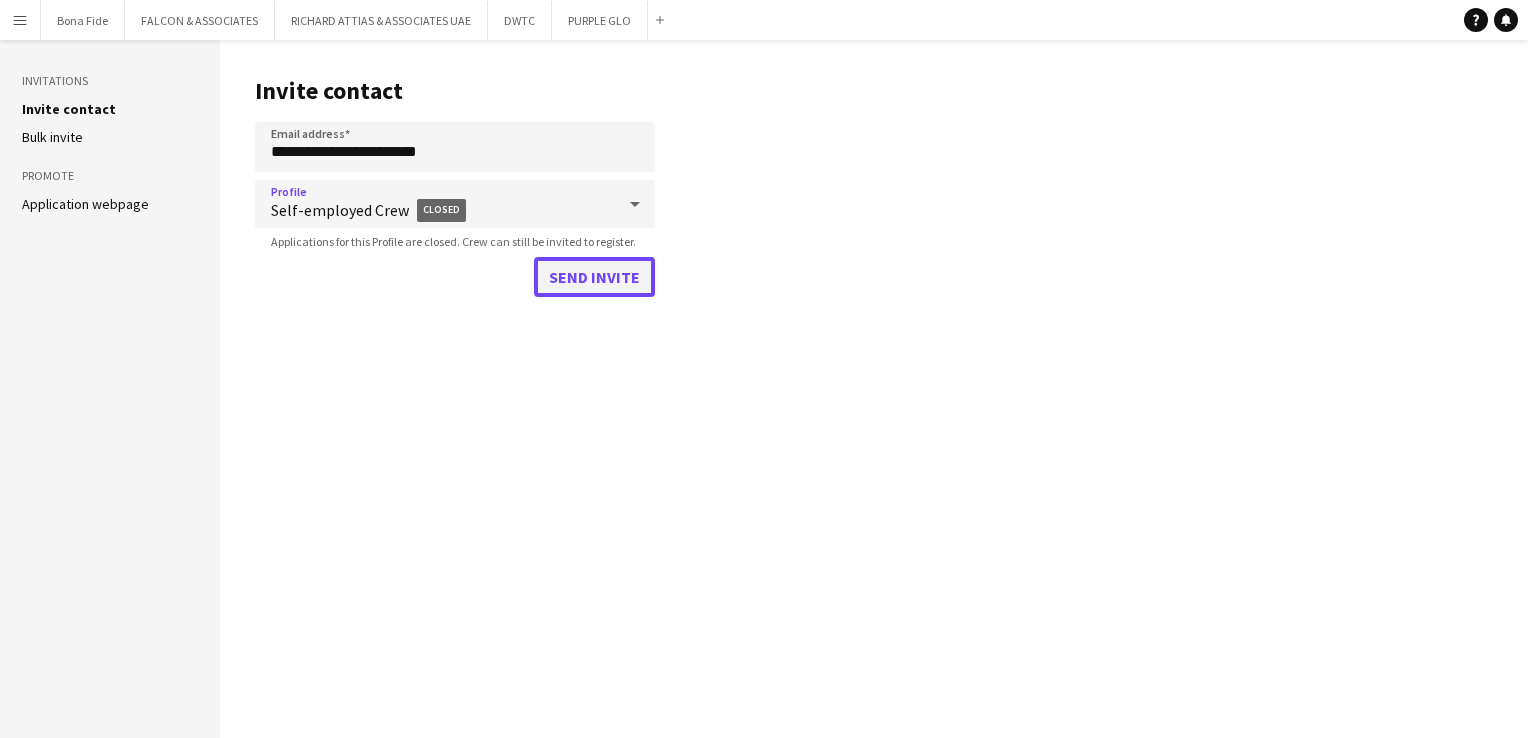 click on "Send invite" 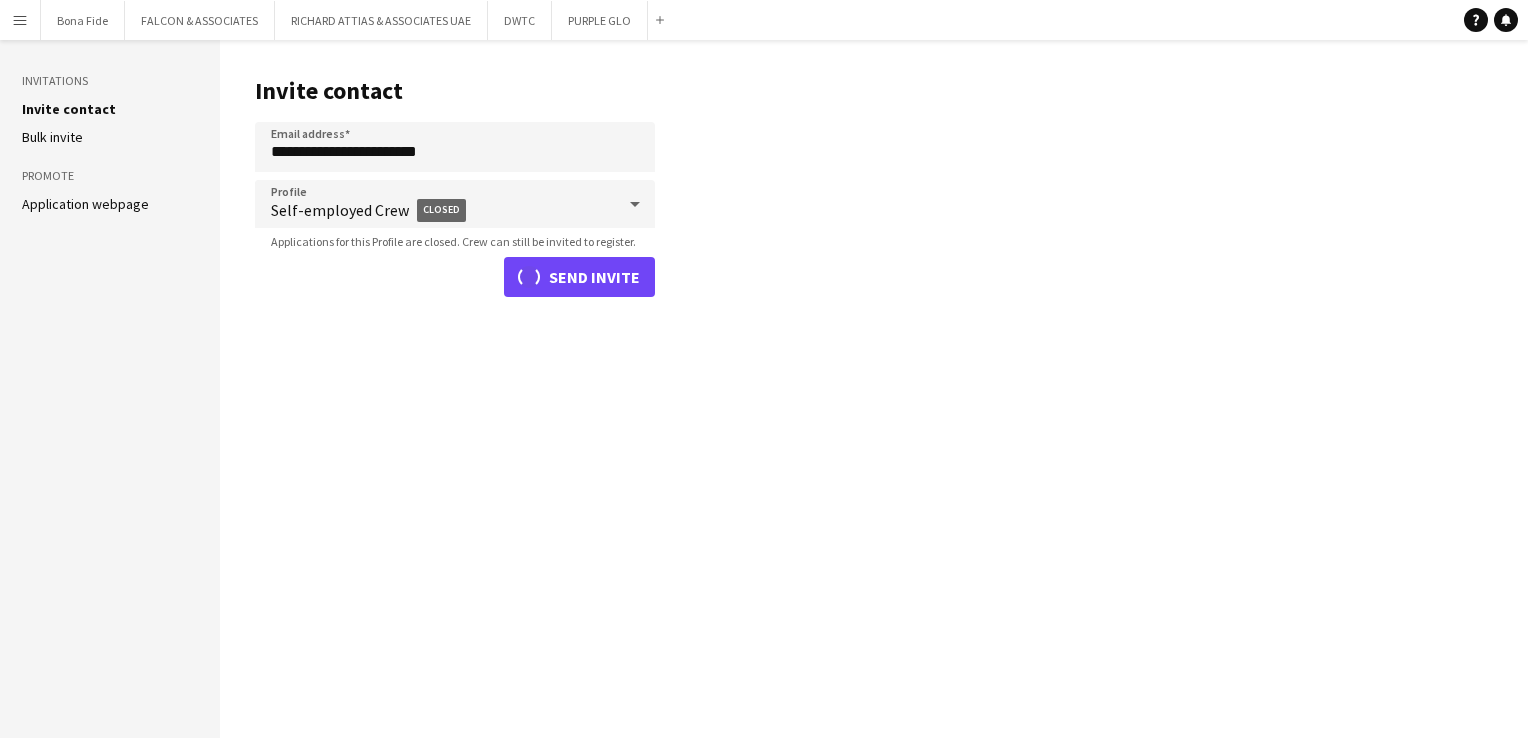 type 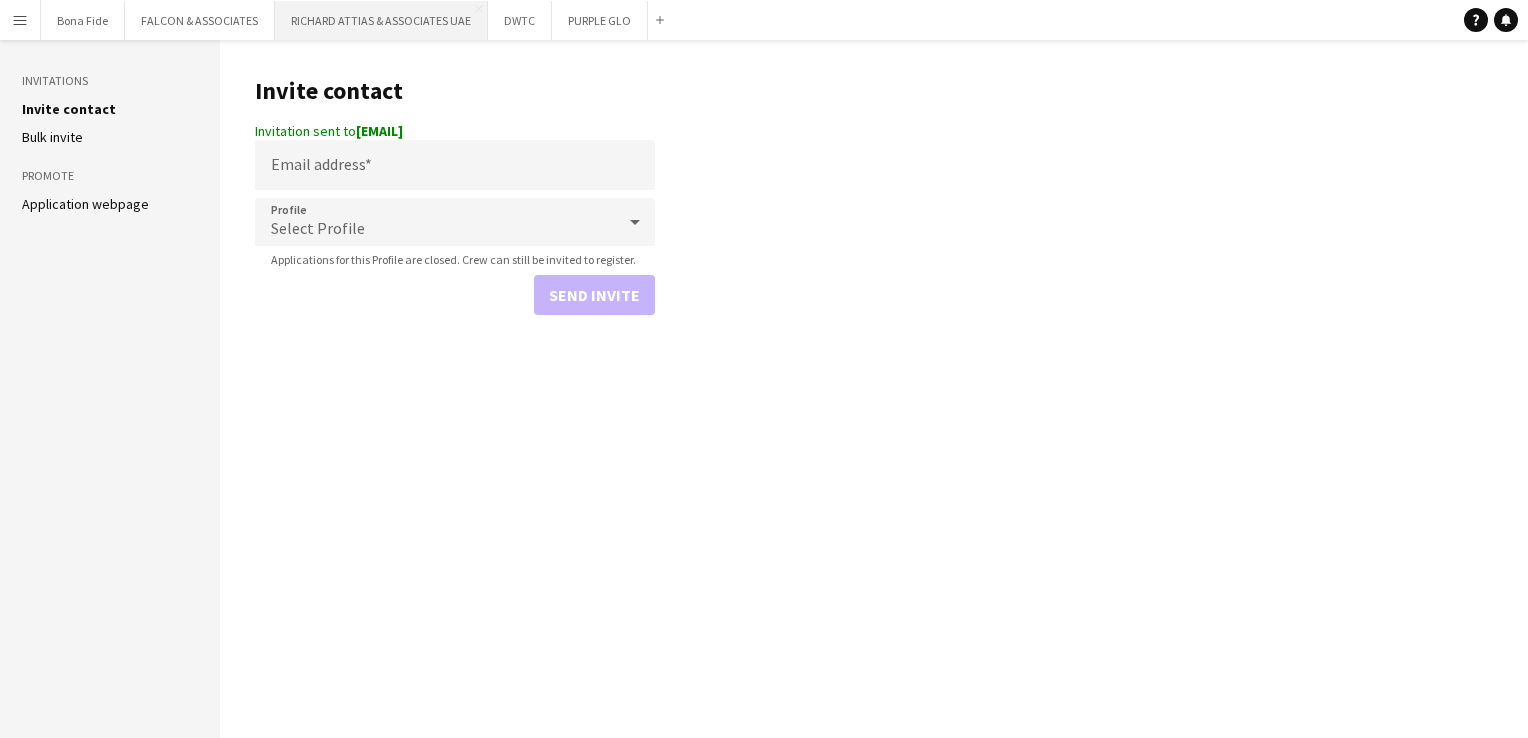 click on "RICHARD ATTIAS & ASSOCIATES UAE
Close" at bounding box center (381, 20) 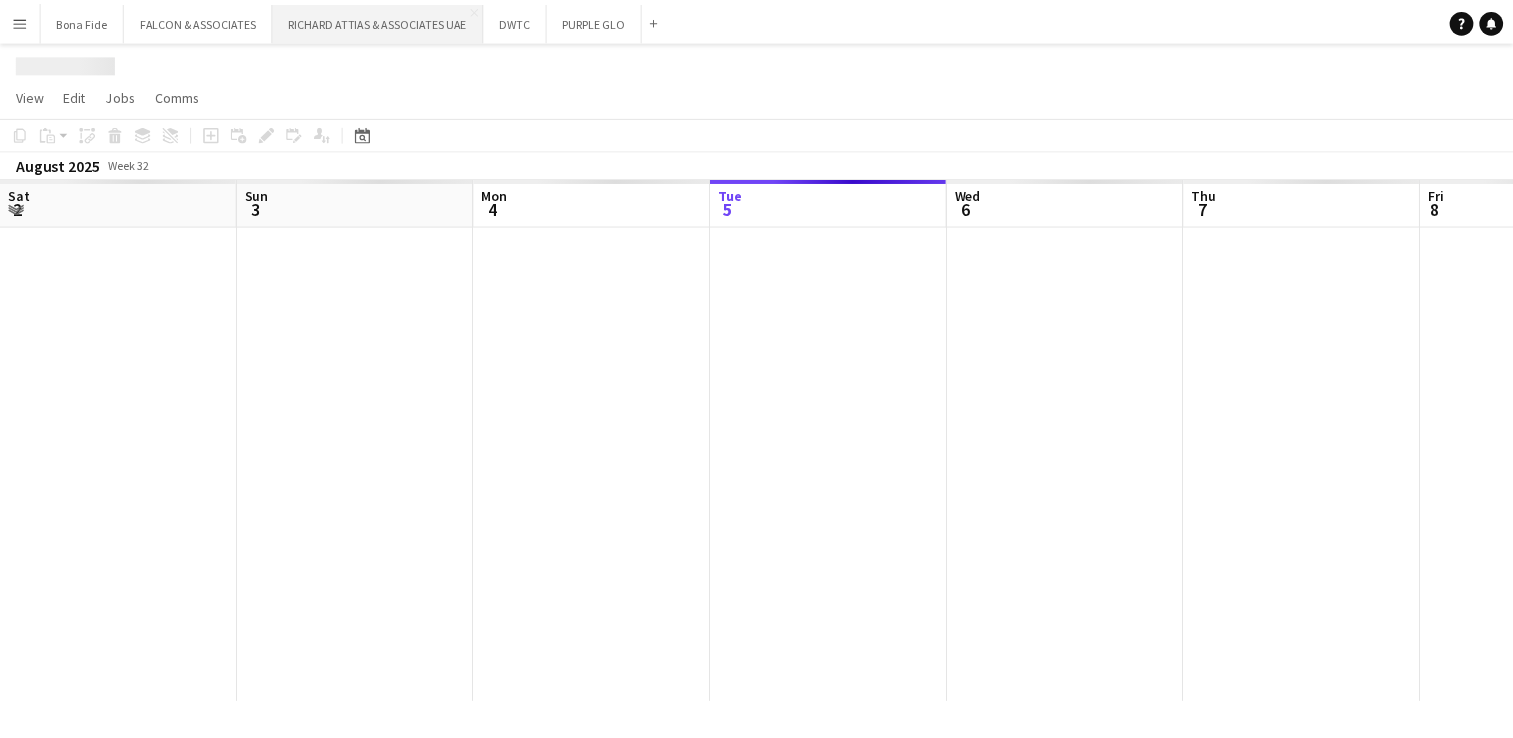 scroll, scrollTop: 0, scrollLeft: 478, axis: horizontal 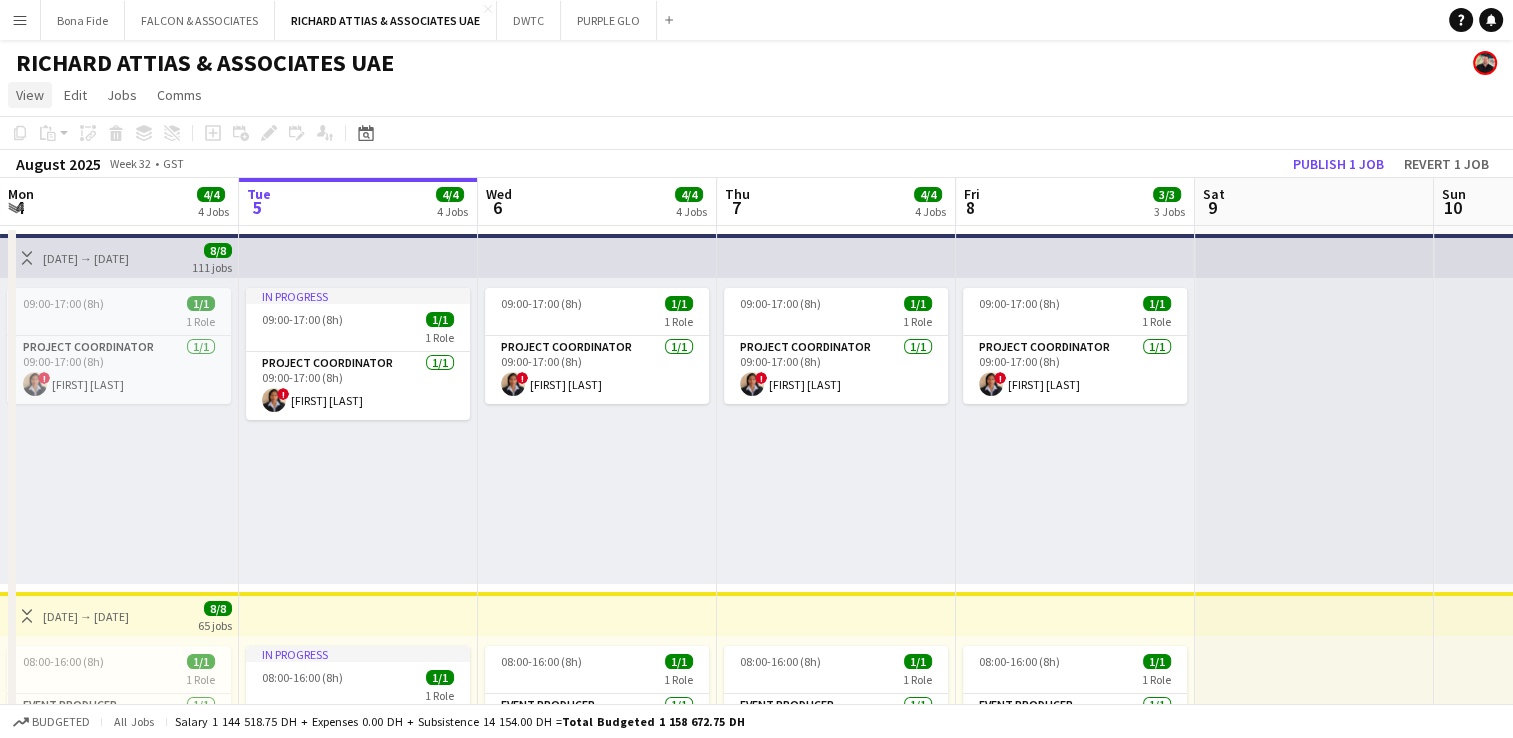 click on "View" 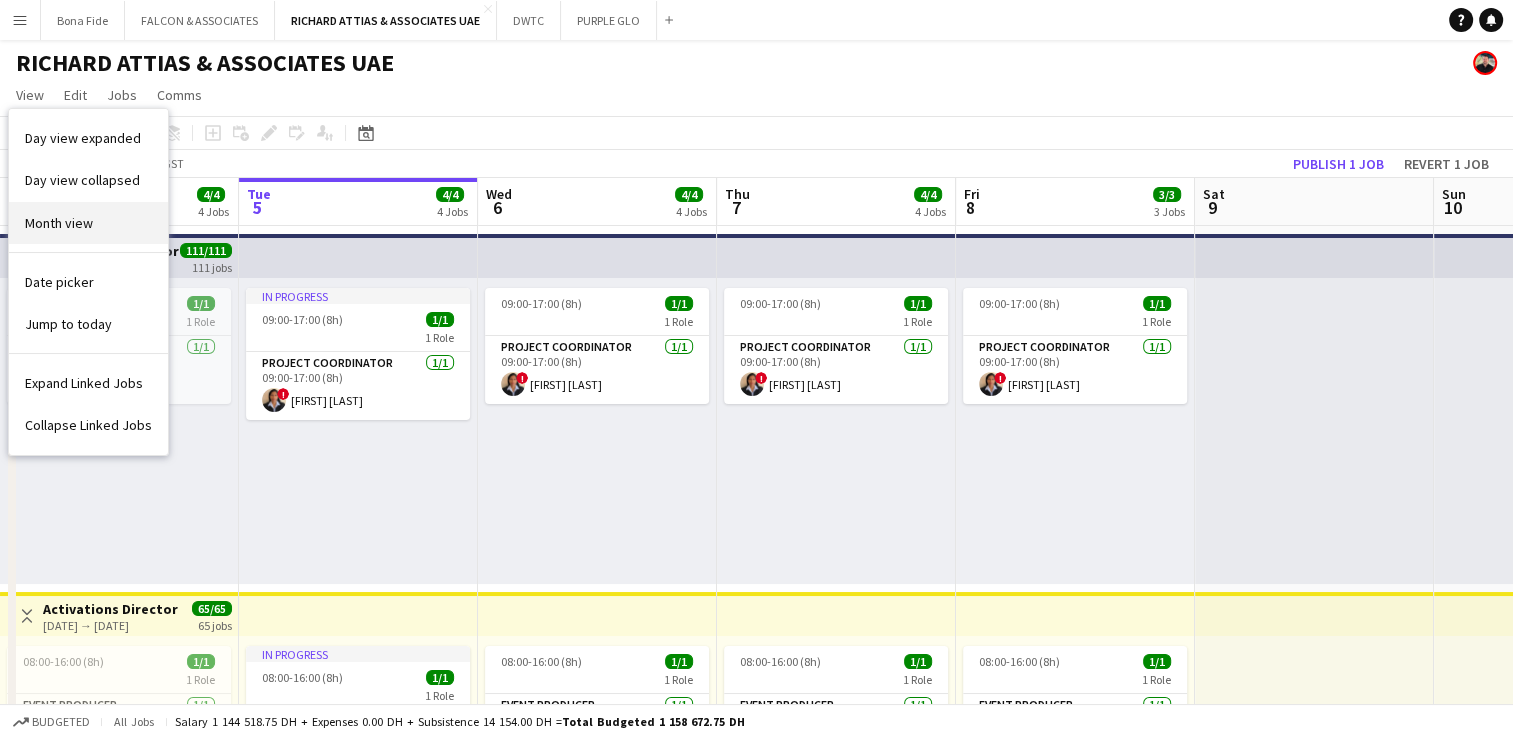 click on "Month view" at bounding box center (59, 223) 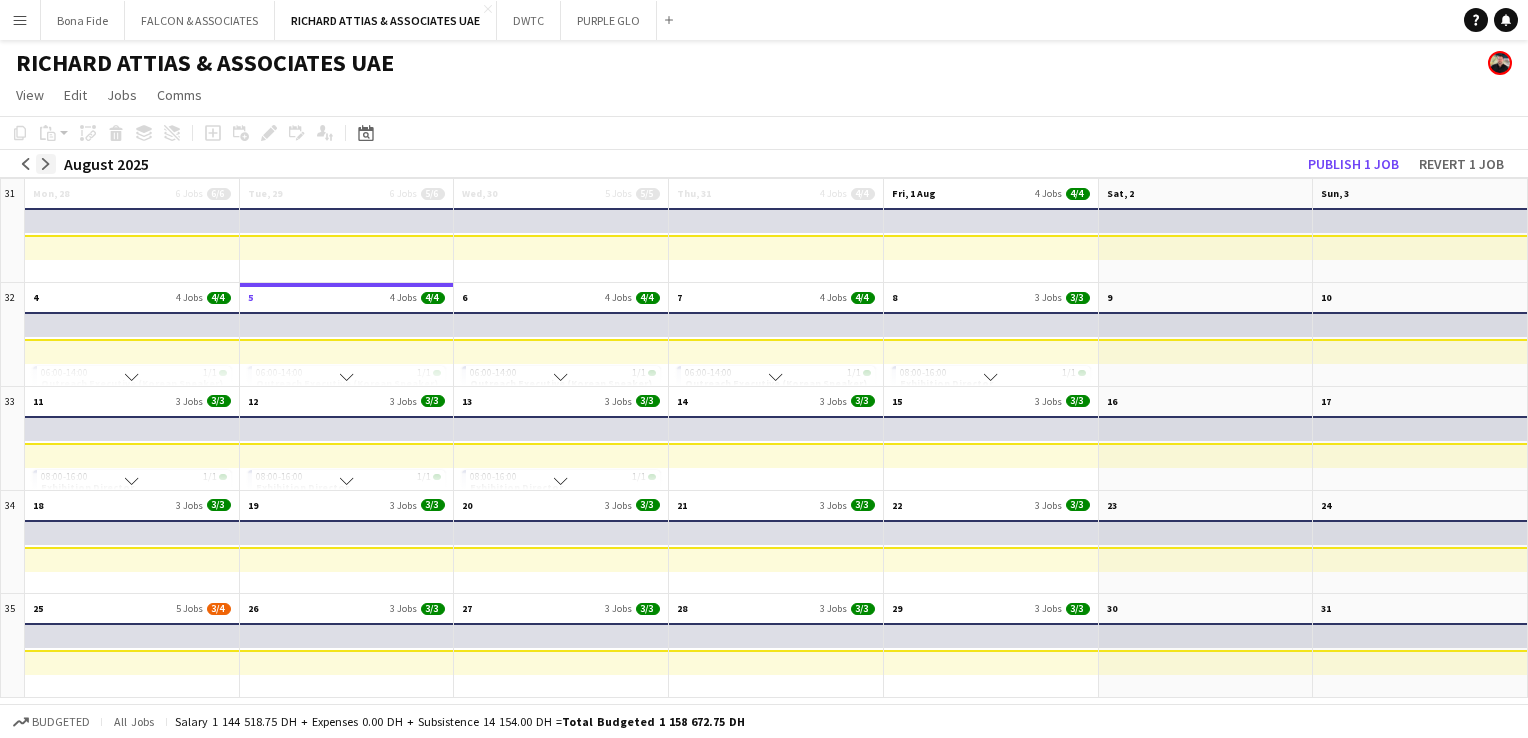 click on "arrow-right" 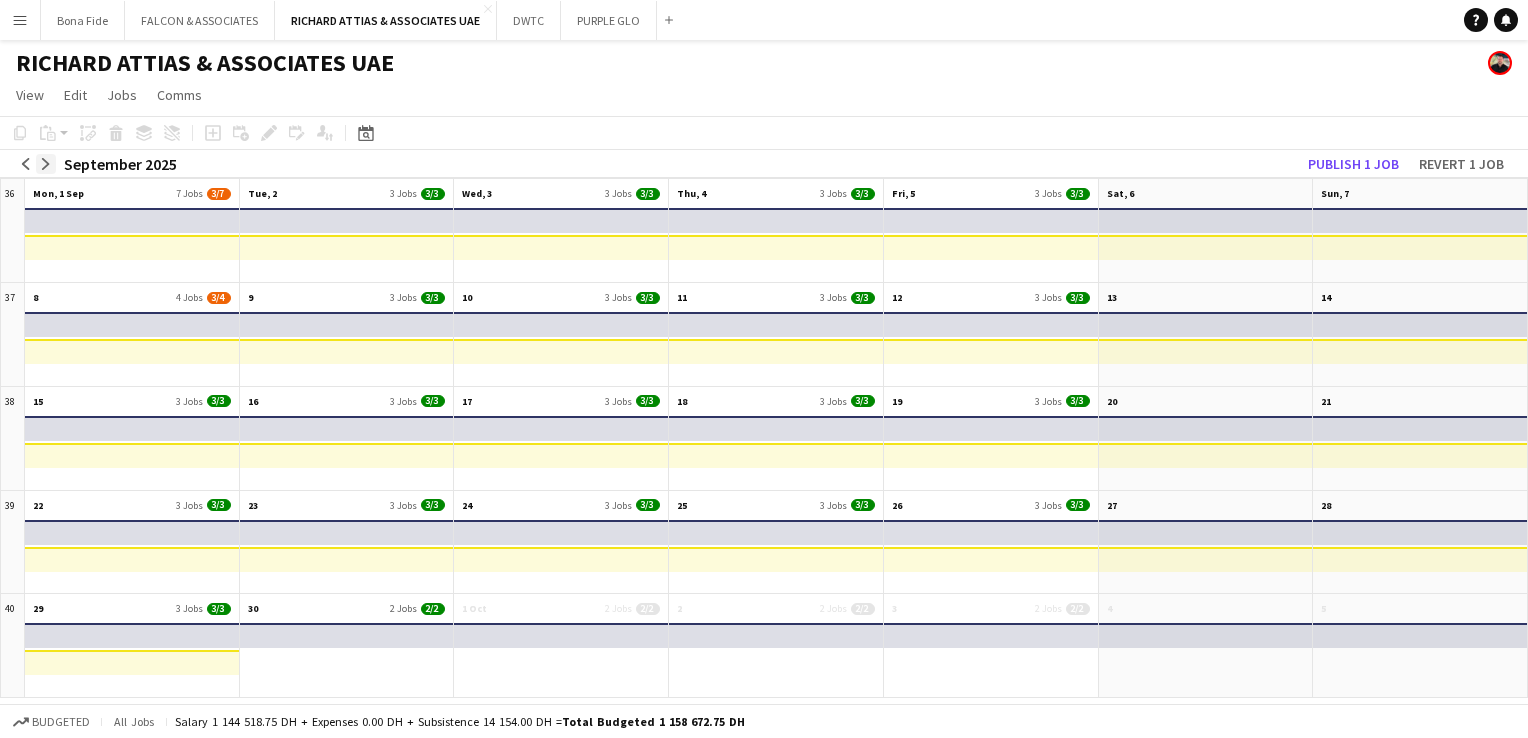 click on "arrow-right" 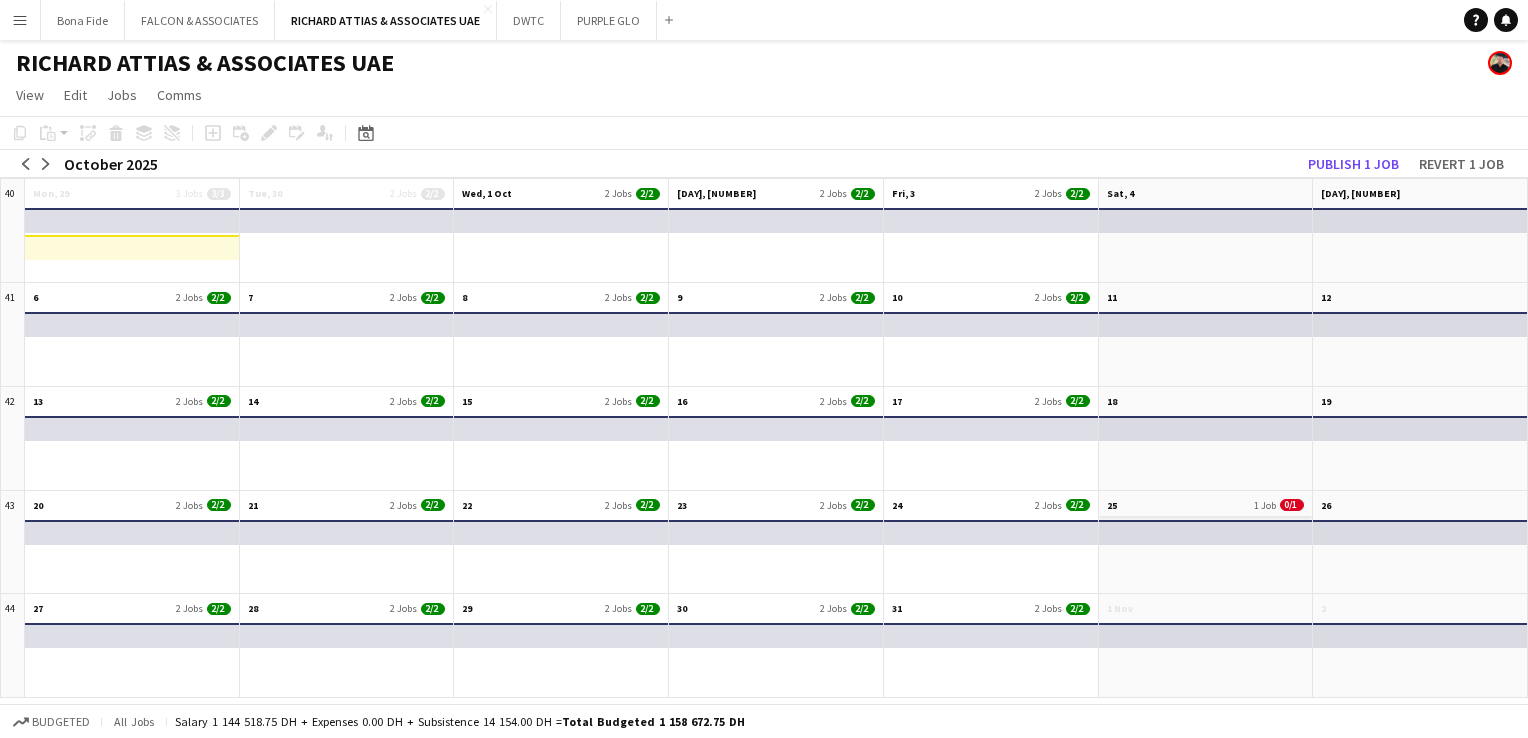 click on "25
1 Job
0/1" 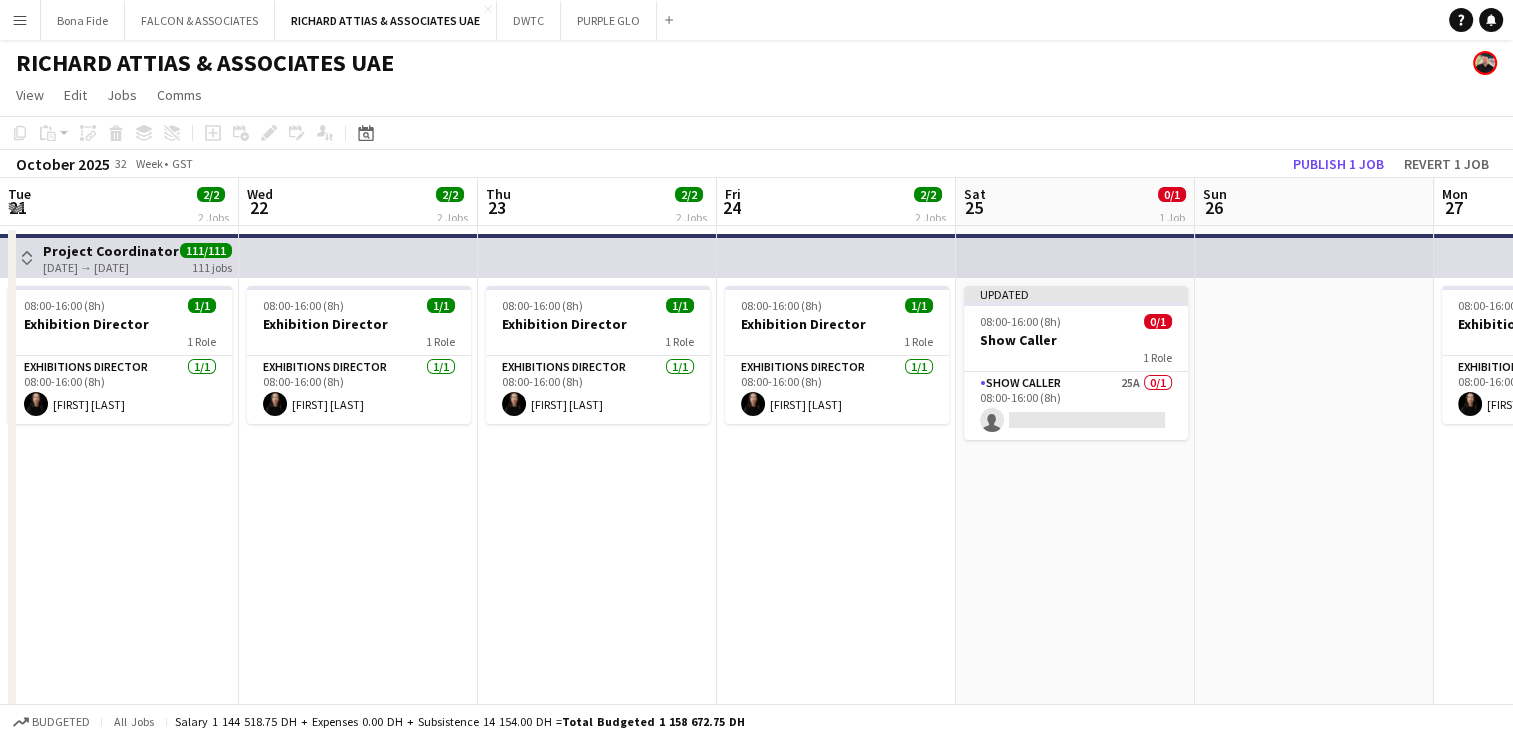 scroll, scrollTop: 0, scrollLeft: 688, axis: horizontal 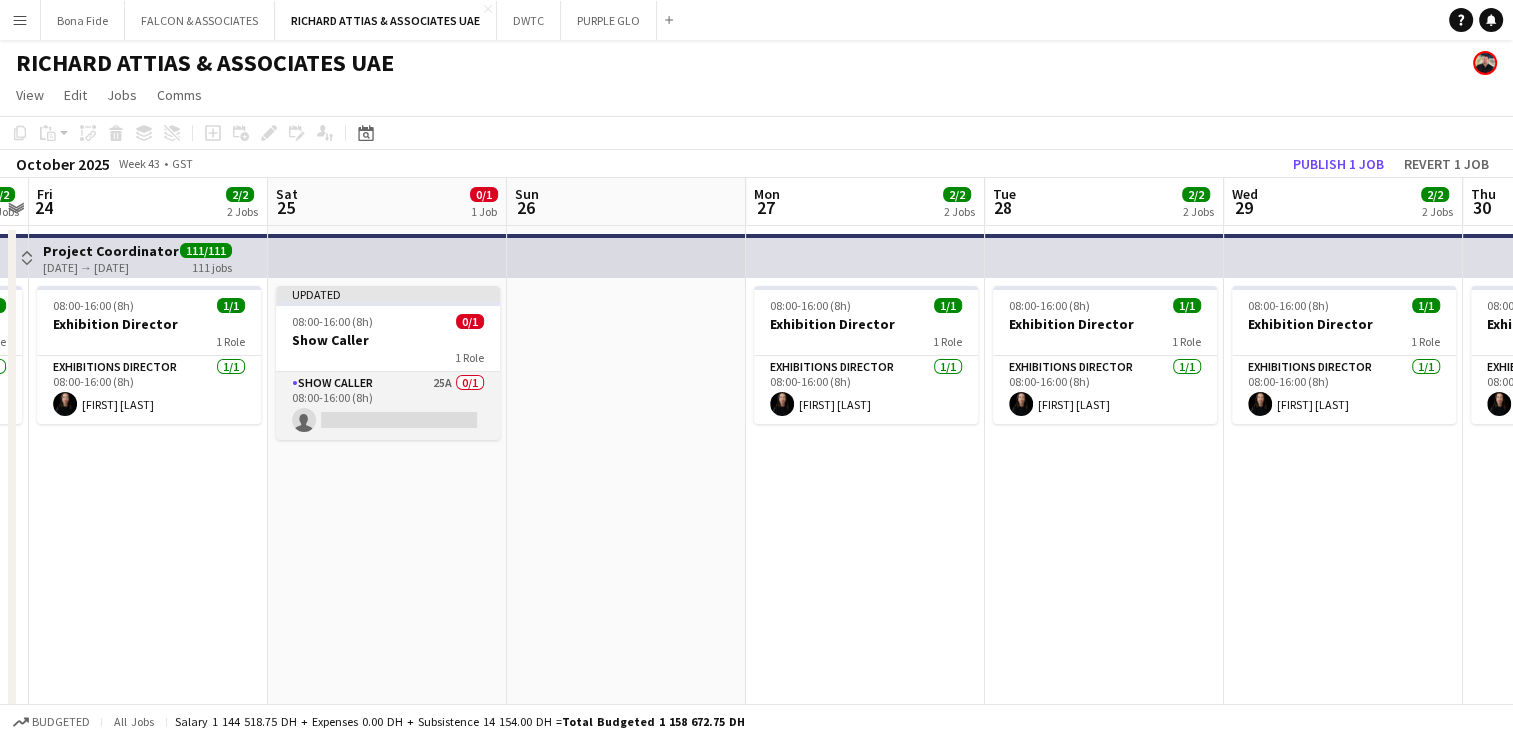 click on "Show Caller   25A   0/1   08:00-16:00 (8h)
single-neutral-actions" at bounding box center [388, 406] 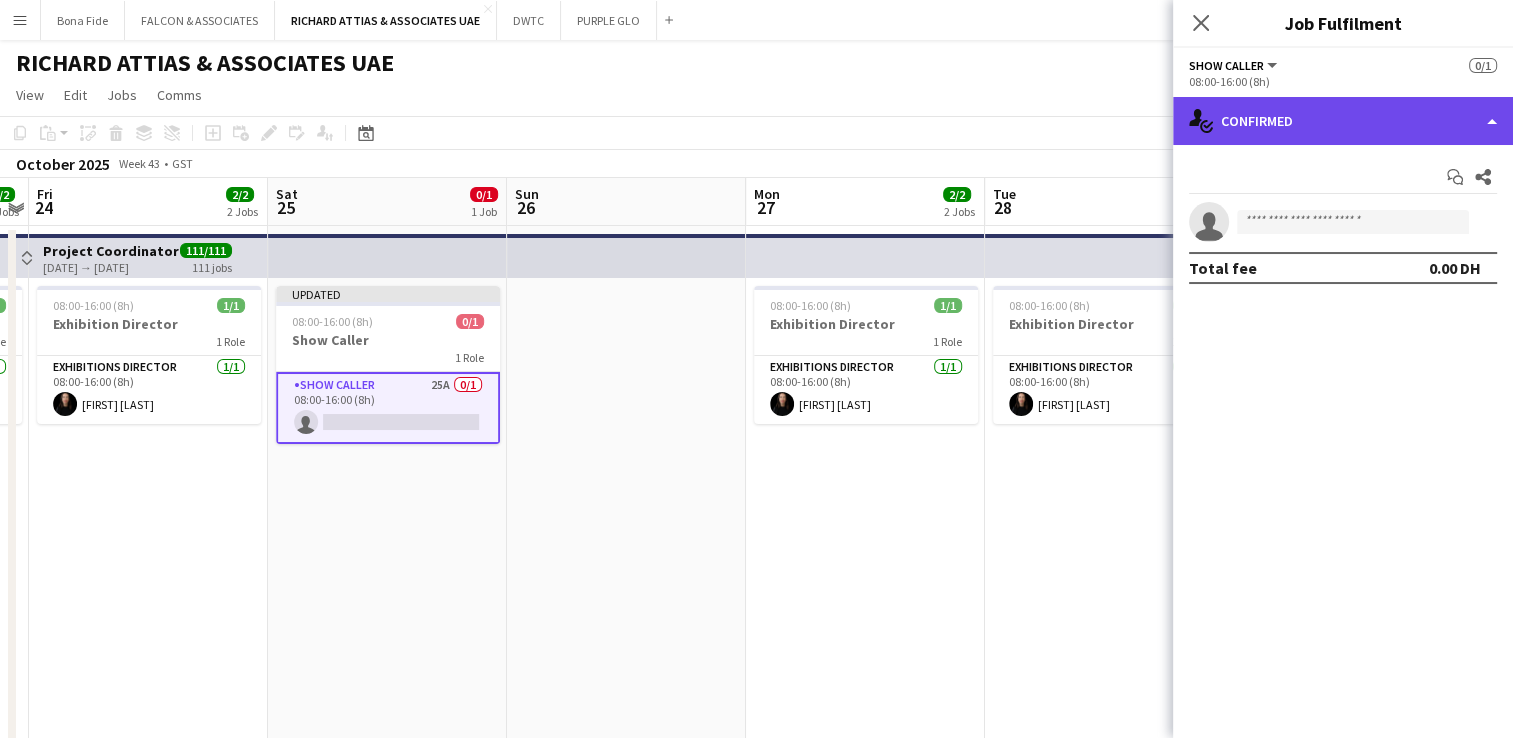 click on "single-neutral-actions-check-2
Confirmed" 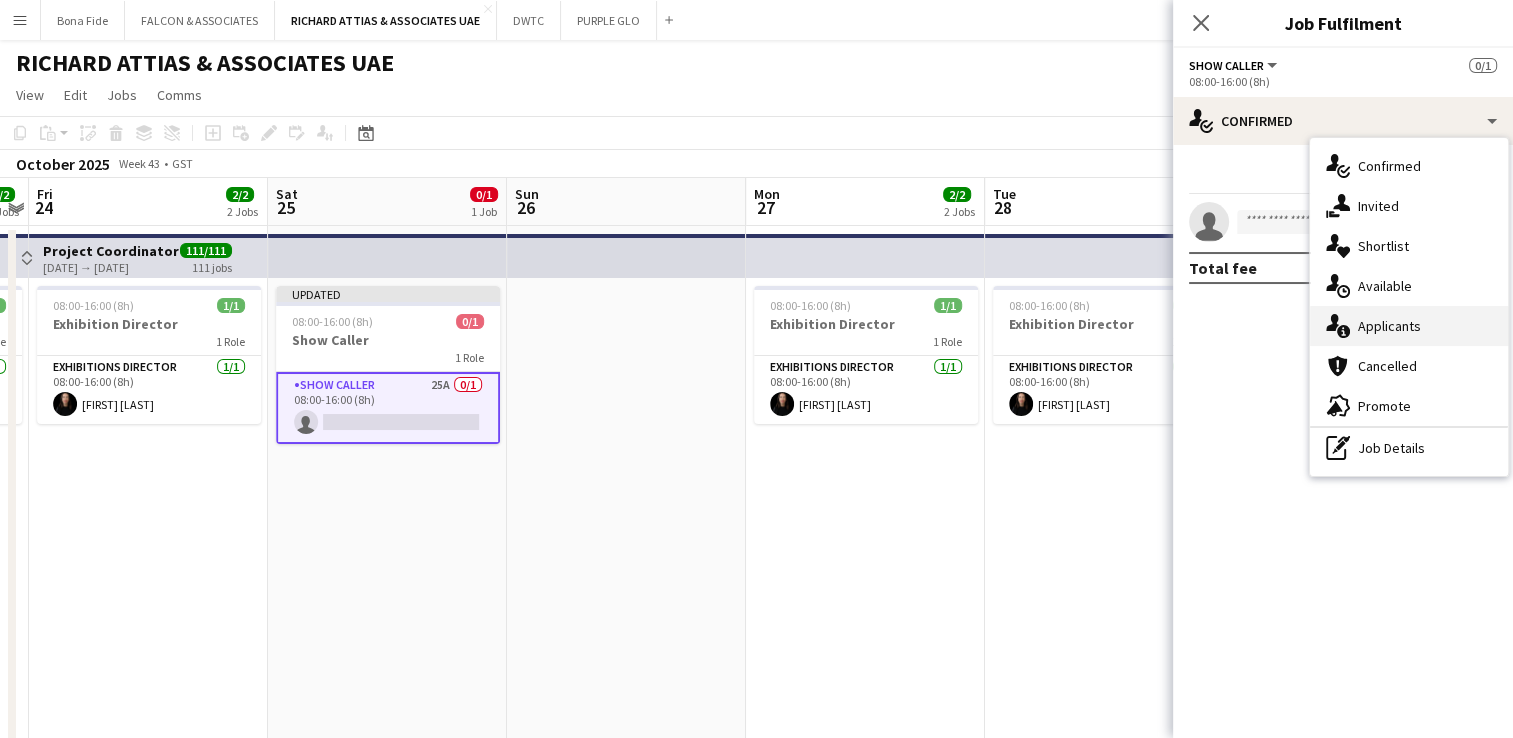 click on "single-neutral-actions-information
Applicants" at bounding box center (1409, 326) 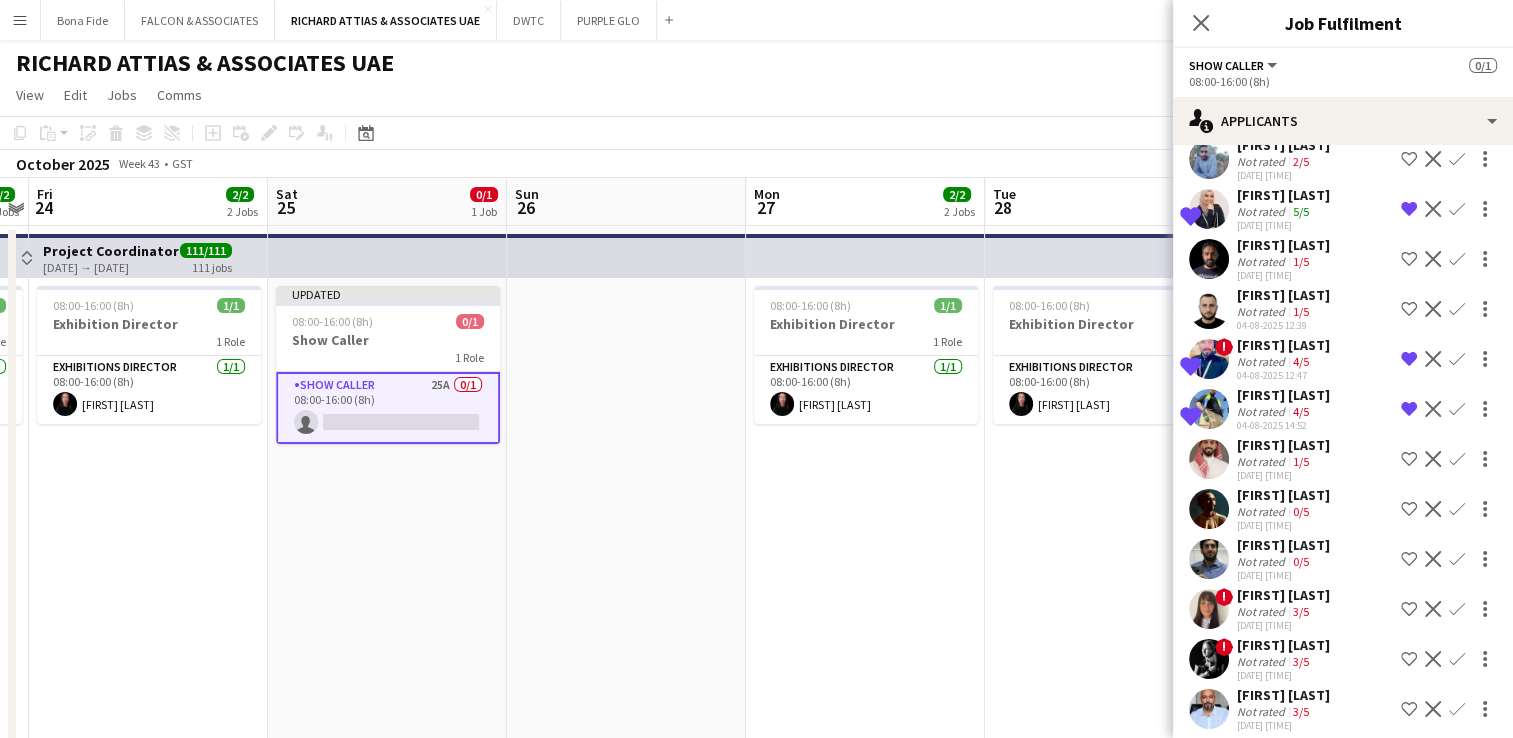 scroll, scrollTop: 768, scrollLeft: 0, axis: vertical 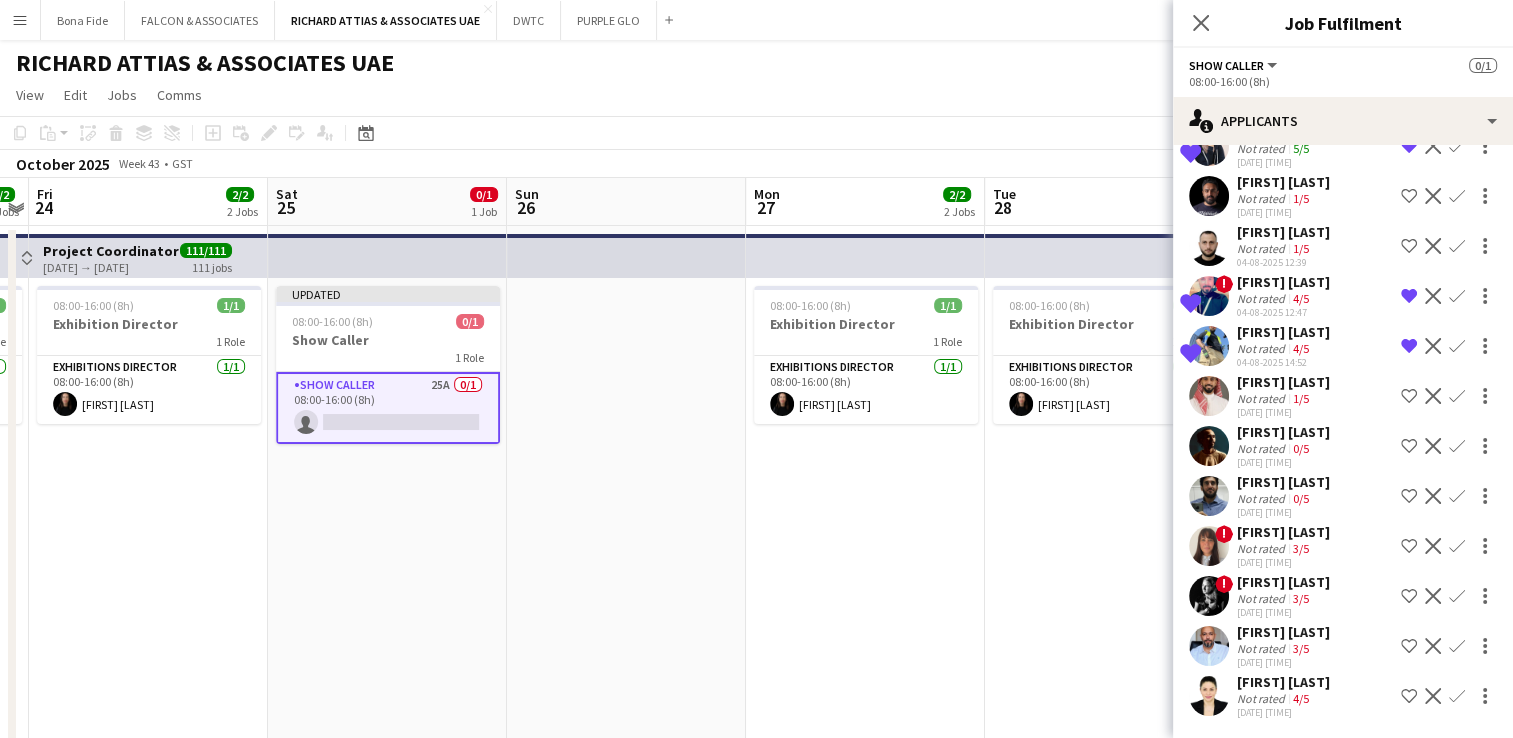 click on "[FIRST] [LAST]" at bounding box center (1283, 282) 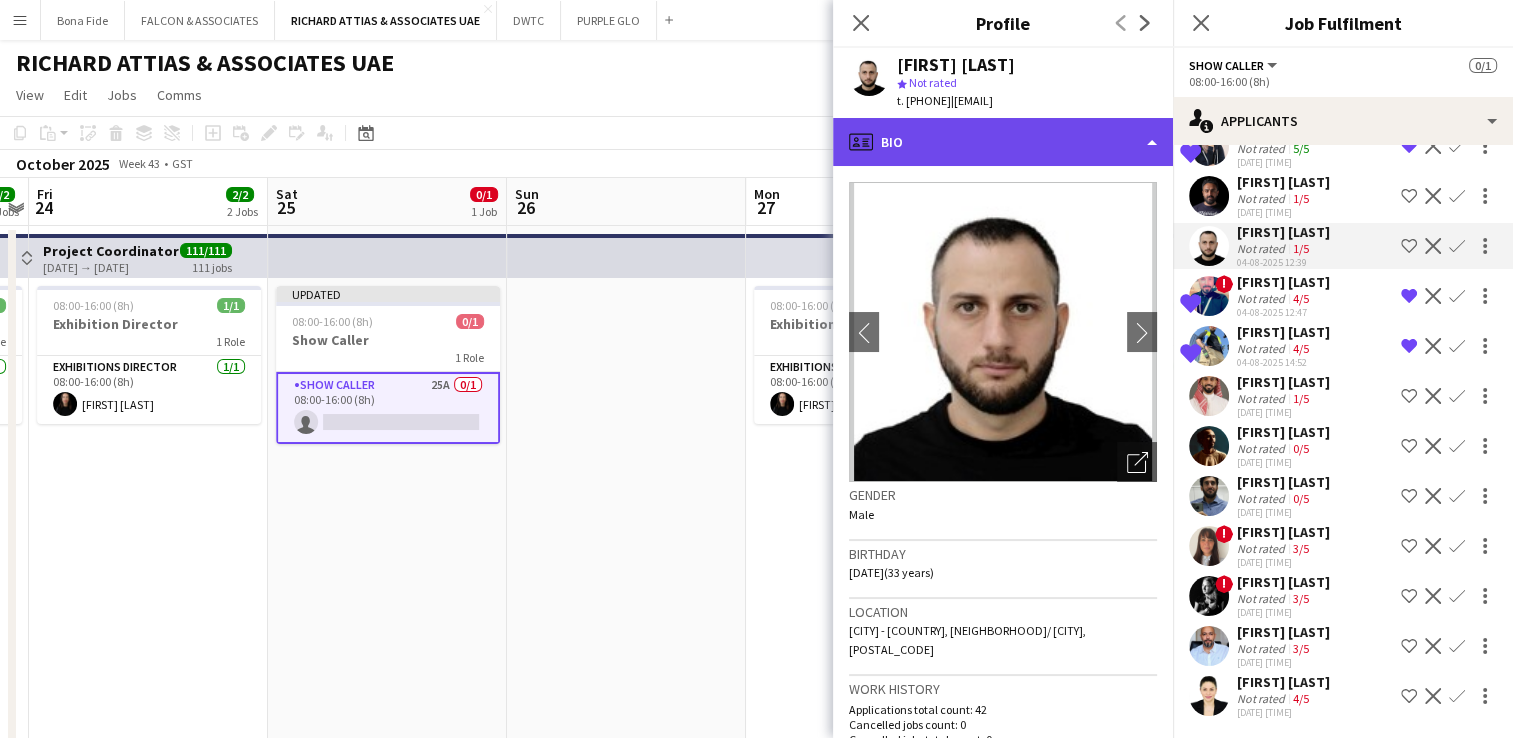 click on "profile
Bio" 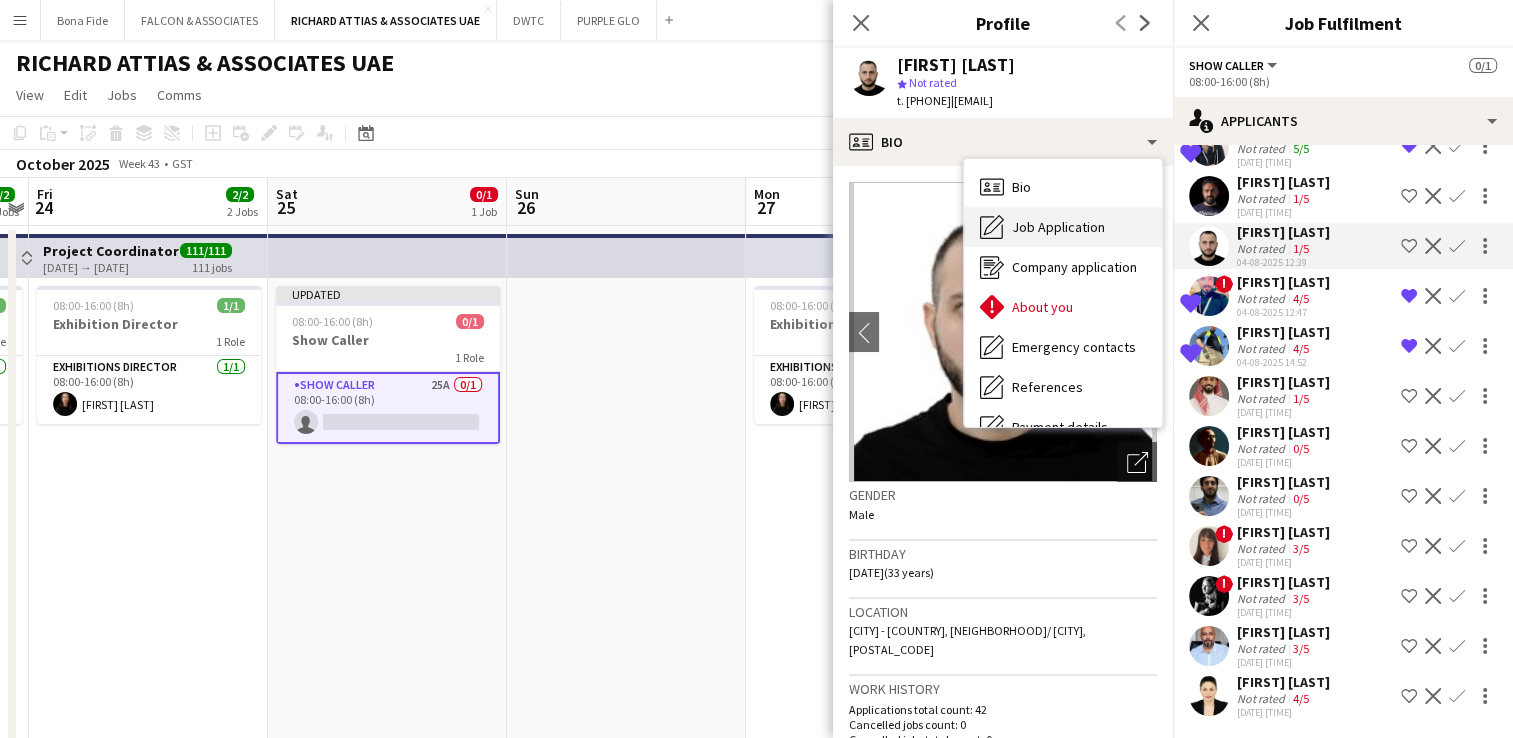 click on "Job Application" at bounding box center (1058, 227) 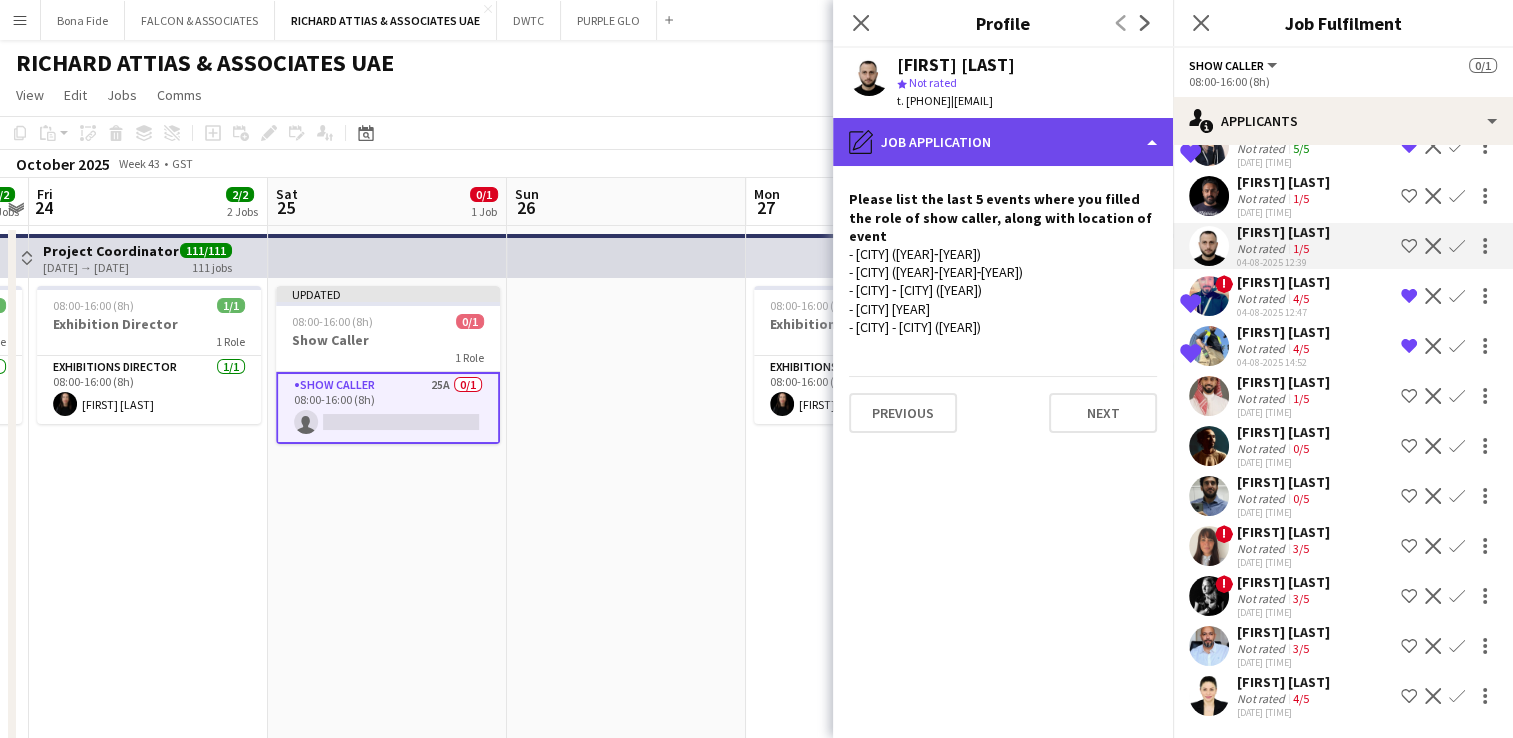 click on "pencil4
Job Application" 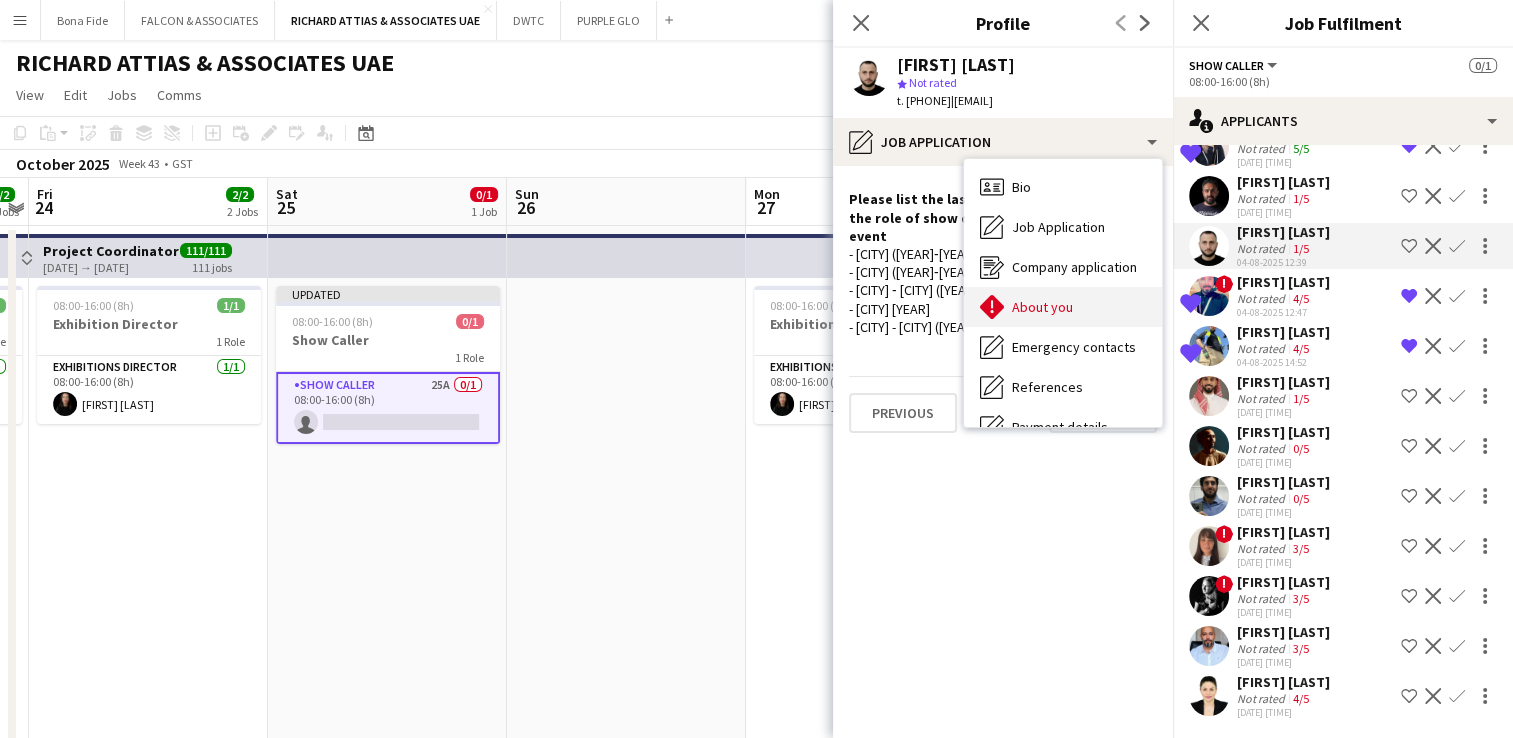 click on "About you
About you" at bounding box center [1063, 307] 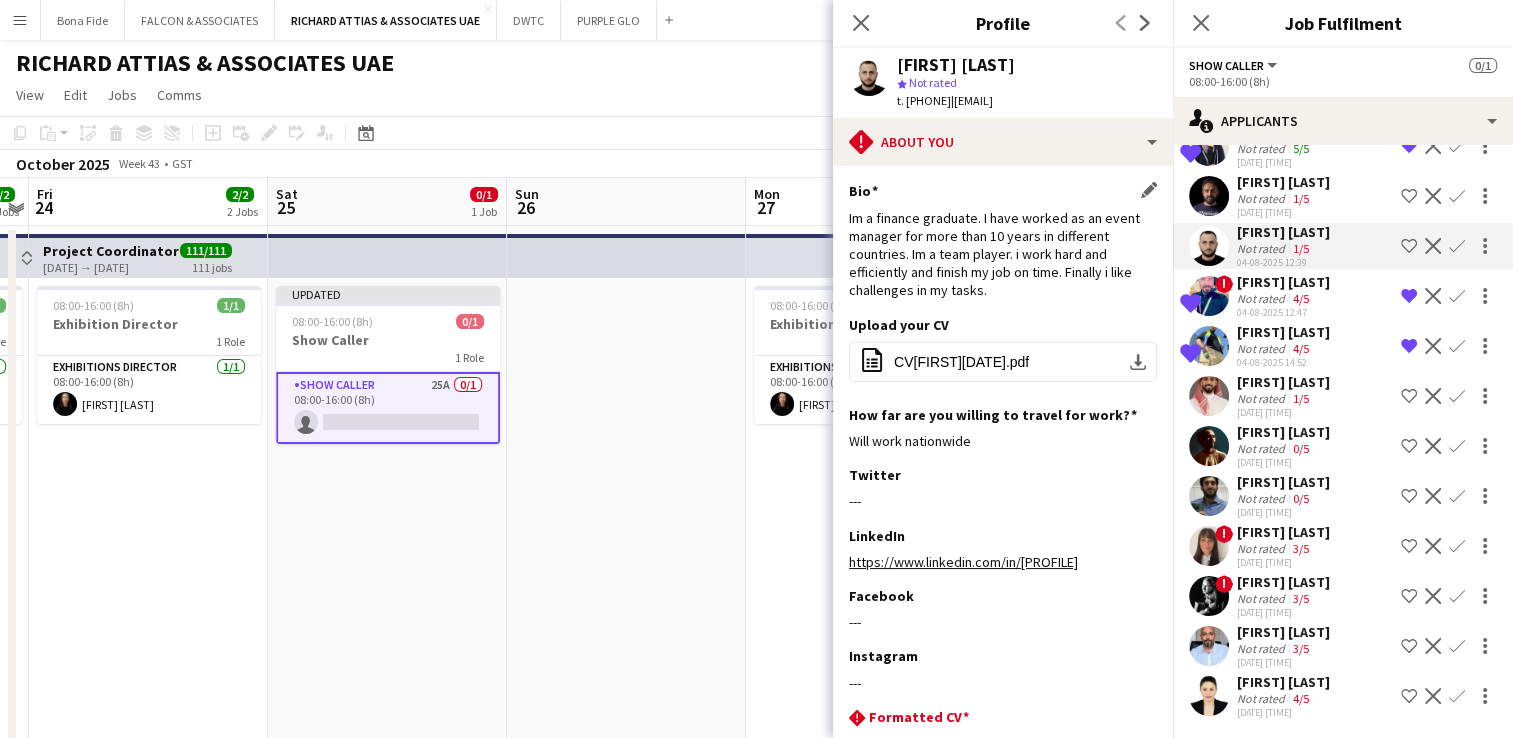 scroll, scrollTop: 100, scrollLeft: 0, axis: vertical 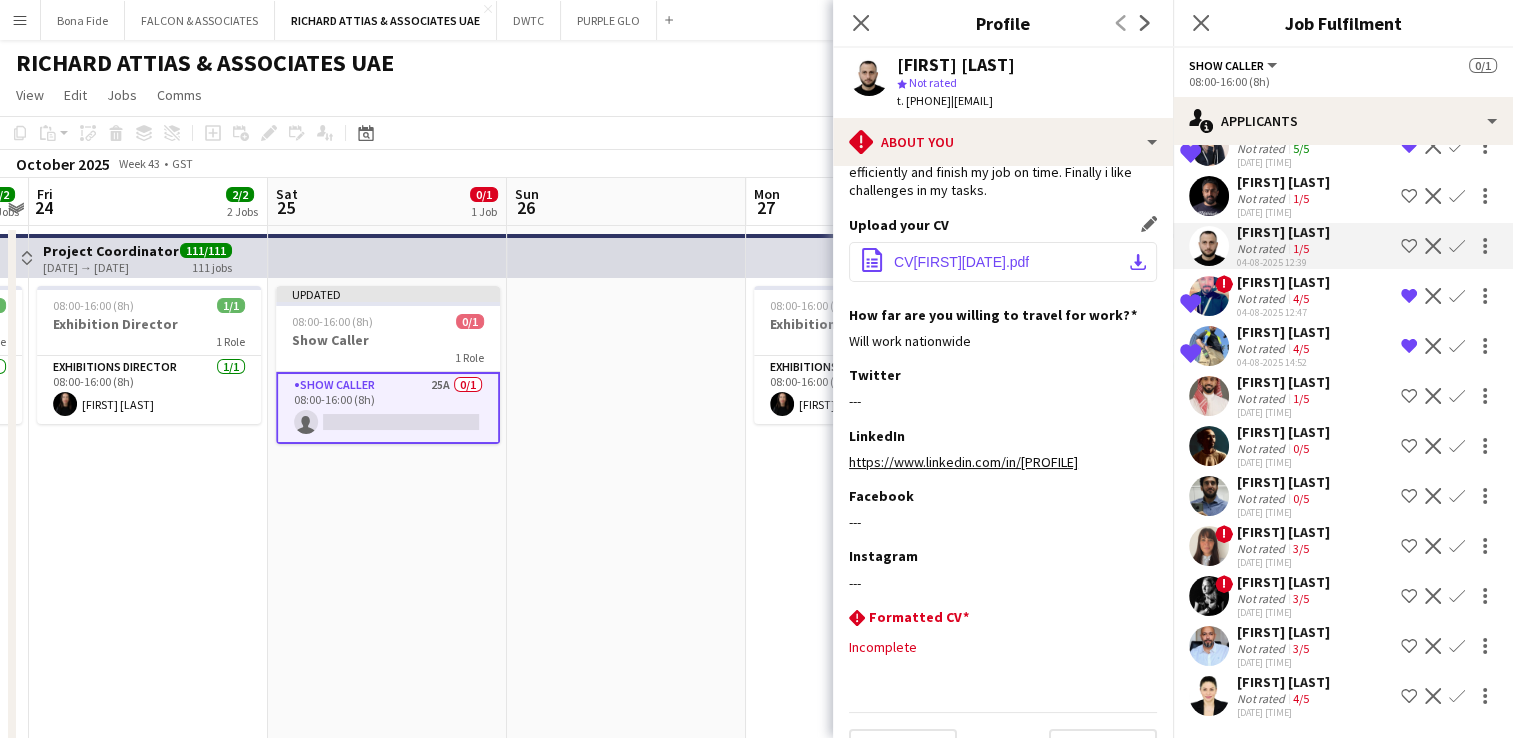 click on "CV[FIRST][DATE].pdf" 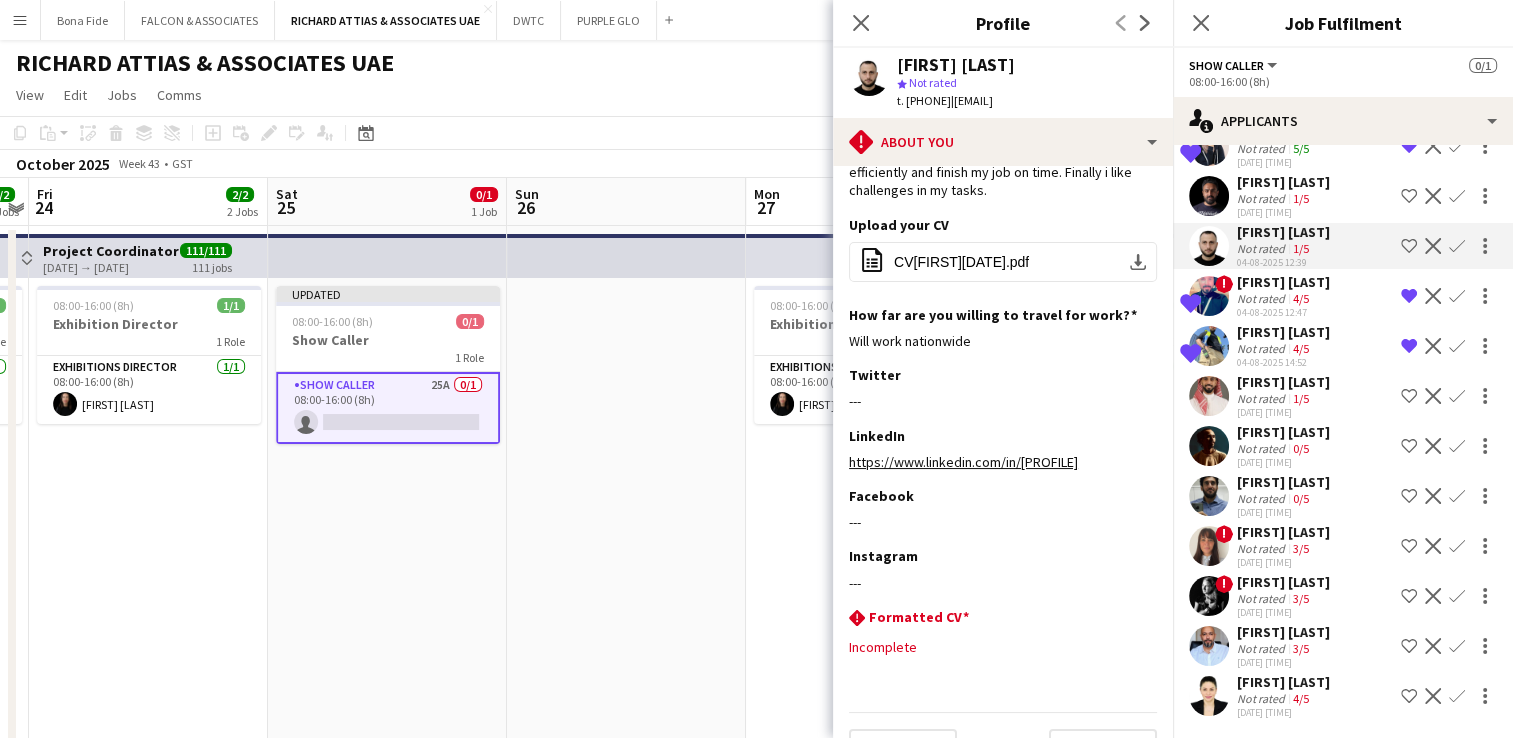 click on "View  Day view expanded Day view collapsed Month view Date picker Jump to today Expand Linked Jobs Collapse Linked Jobs  Edit  Copy Ctrl+C  Paste  Without Crew Ctrl+V With Crew Ctrl+Shift+V Paste as linked job  Group  Group Ungroup  Jobs  New Job Edit Job Delete Job New Linked Job Edit Linked Jobs Job fulfilment Promote Role Copy Role URL  Comms  Notify confirmed crew Create chat" 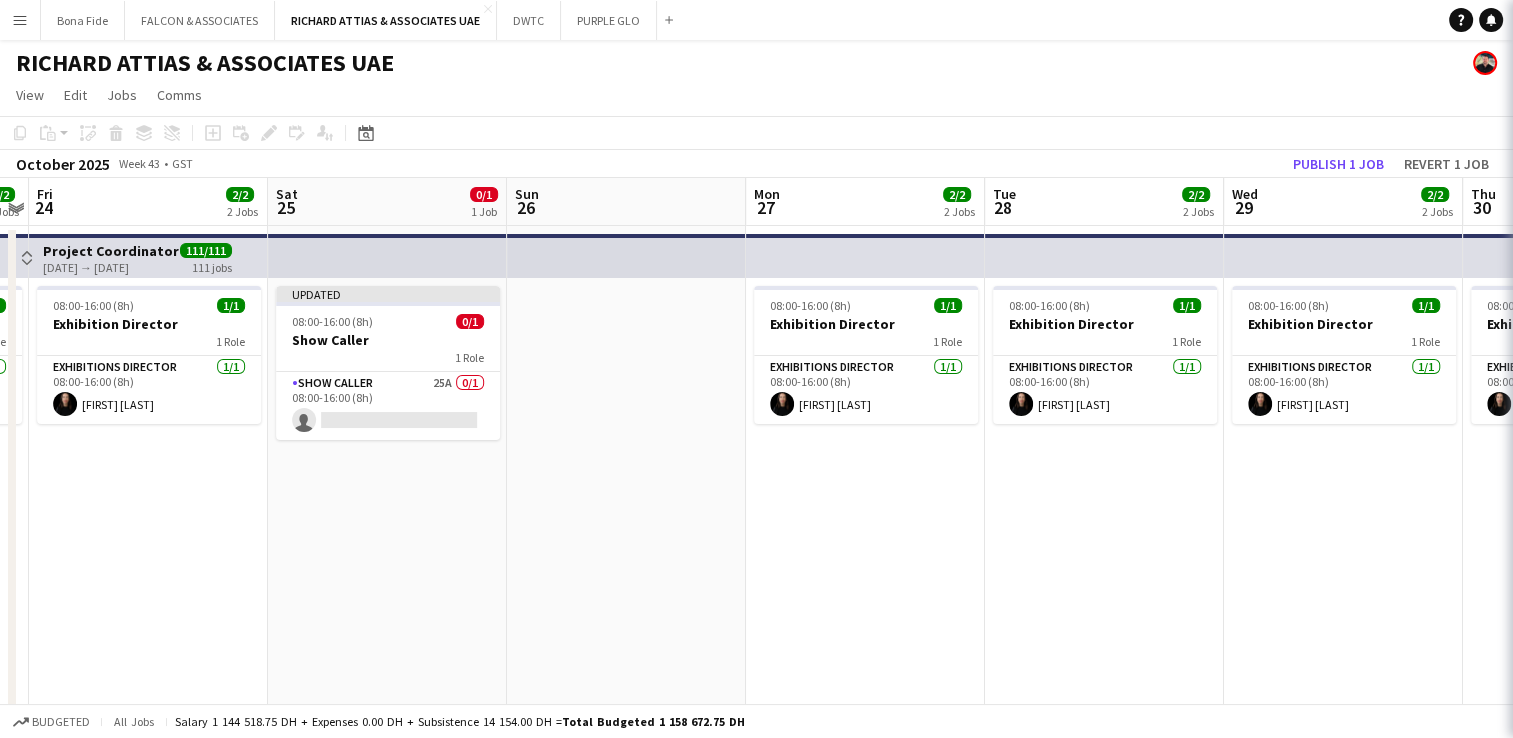 scroll, scrollTop: 0, scrollLeft: 0, axis: both 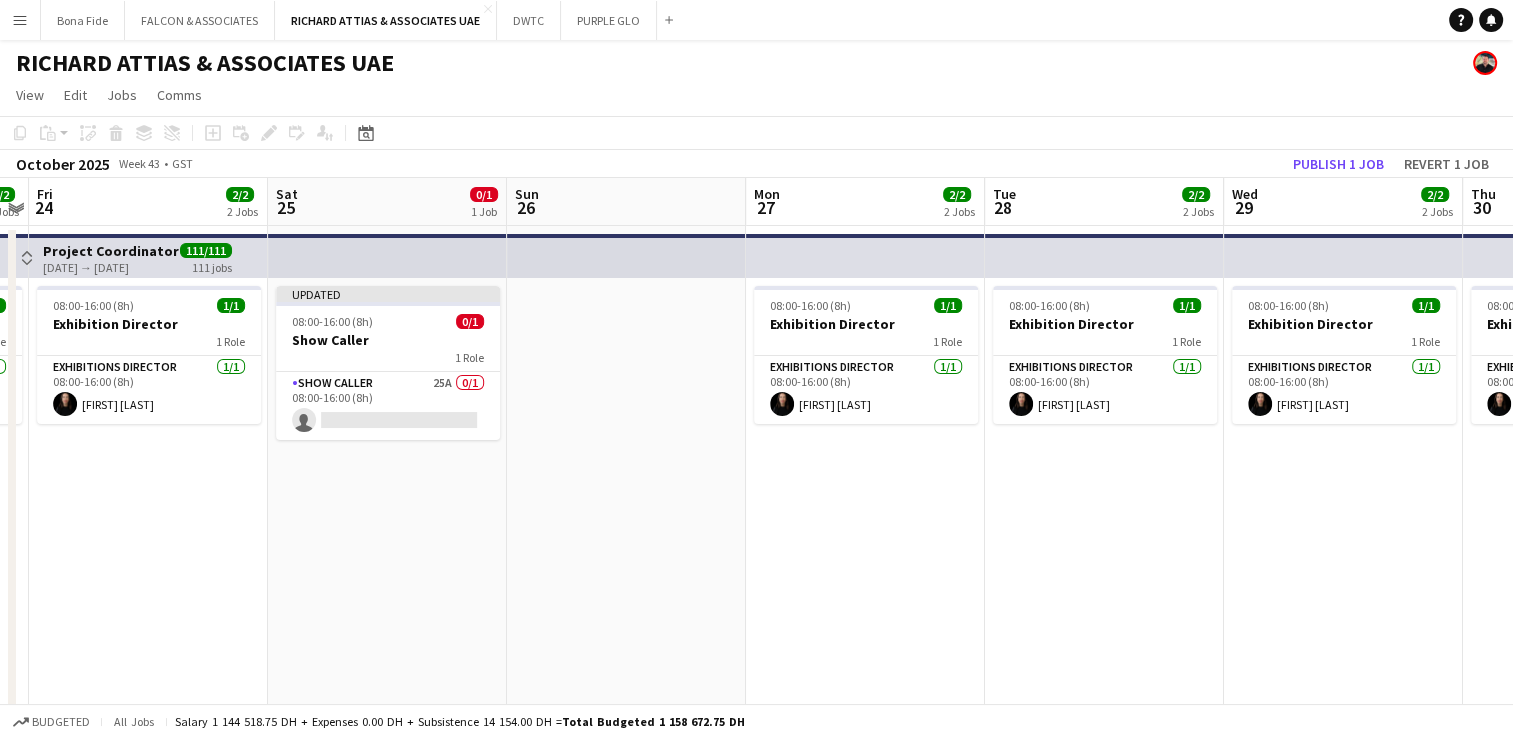 click on "[TIME]-[TIME] ([HOURS])    [NUMBER]/[NUMBER]   [ROLE]   [NUMBER] Role   [ROLE]    [NUMBER]/[NUMBER] [TIME]-[TIME] ([HOURS])
[FIRST] [LAST]" at bounding box center [148, 728] 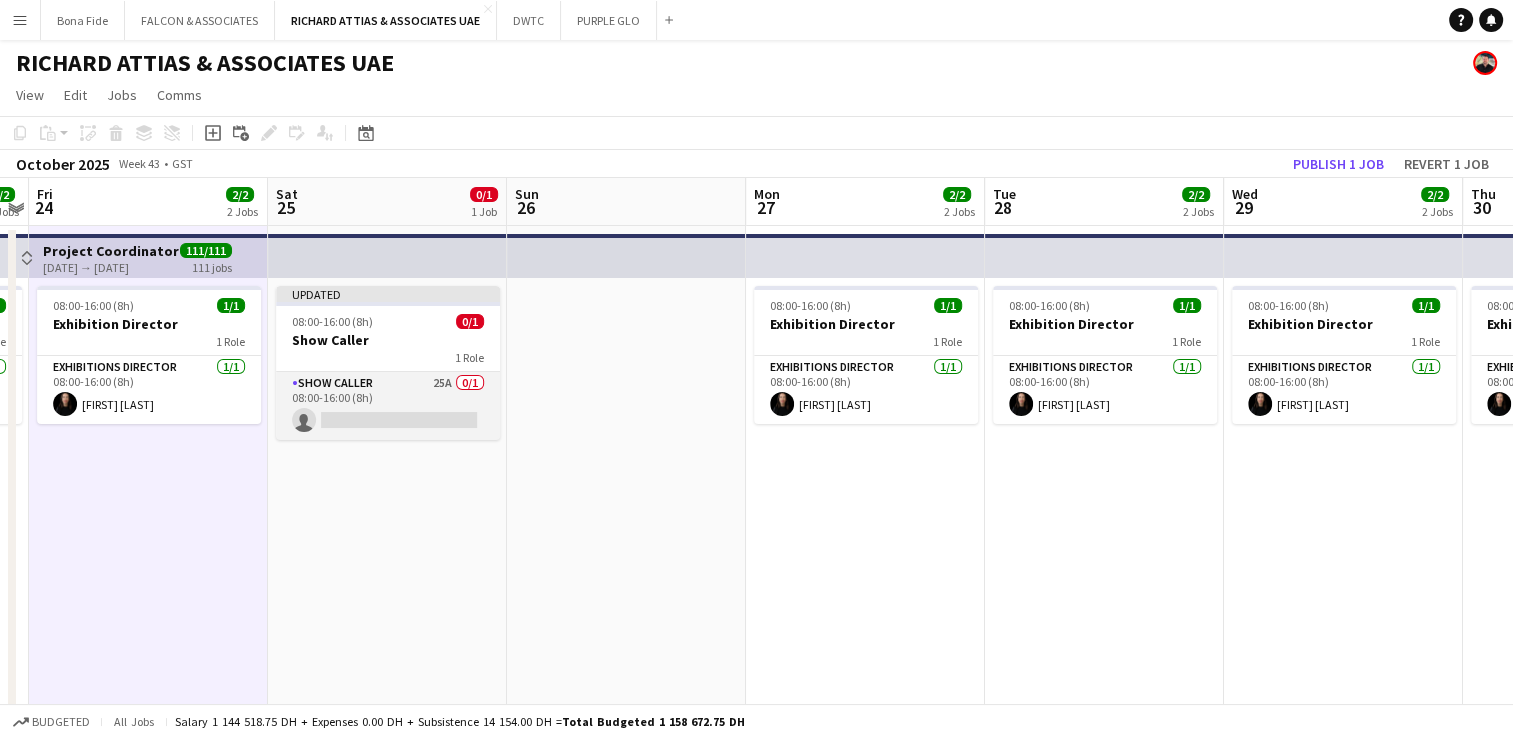 click on "Show Caller   25A   0/1   08:00-16:00 (8h)
single-neutral-actions" at bounding box center [388, 406] 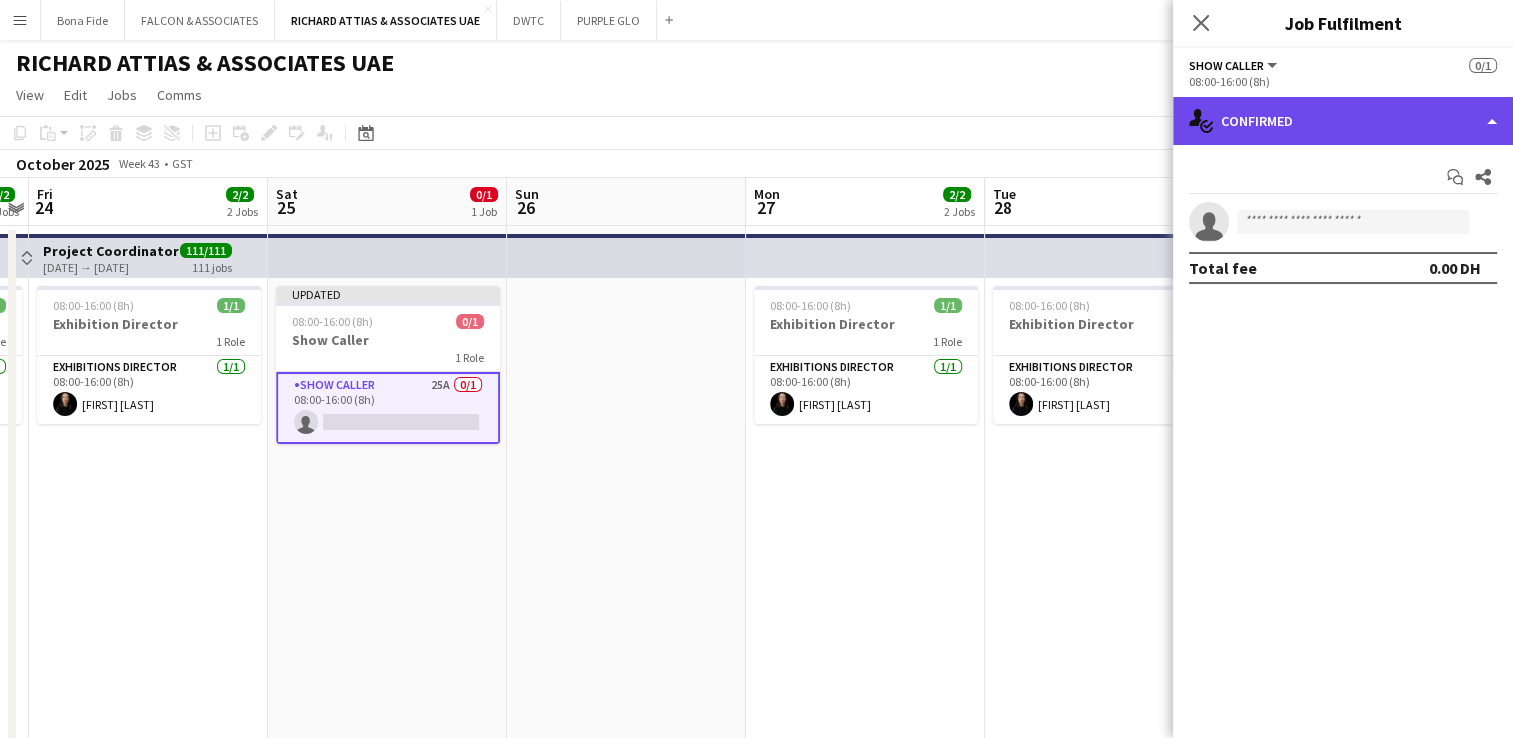 click on "single-neutral-actions-check-2
Confirmed" 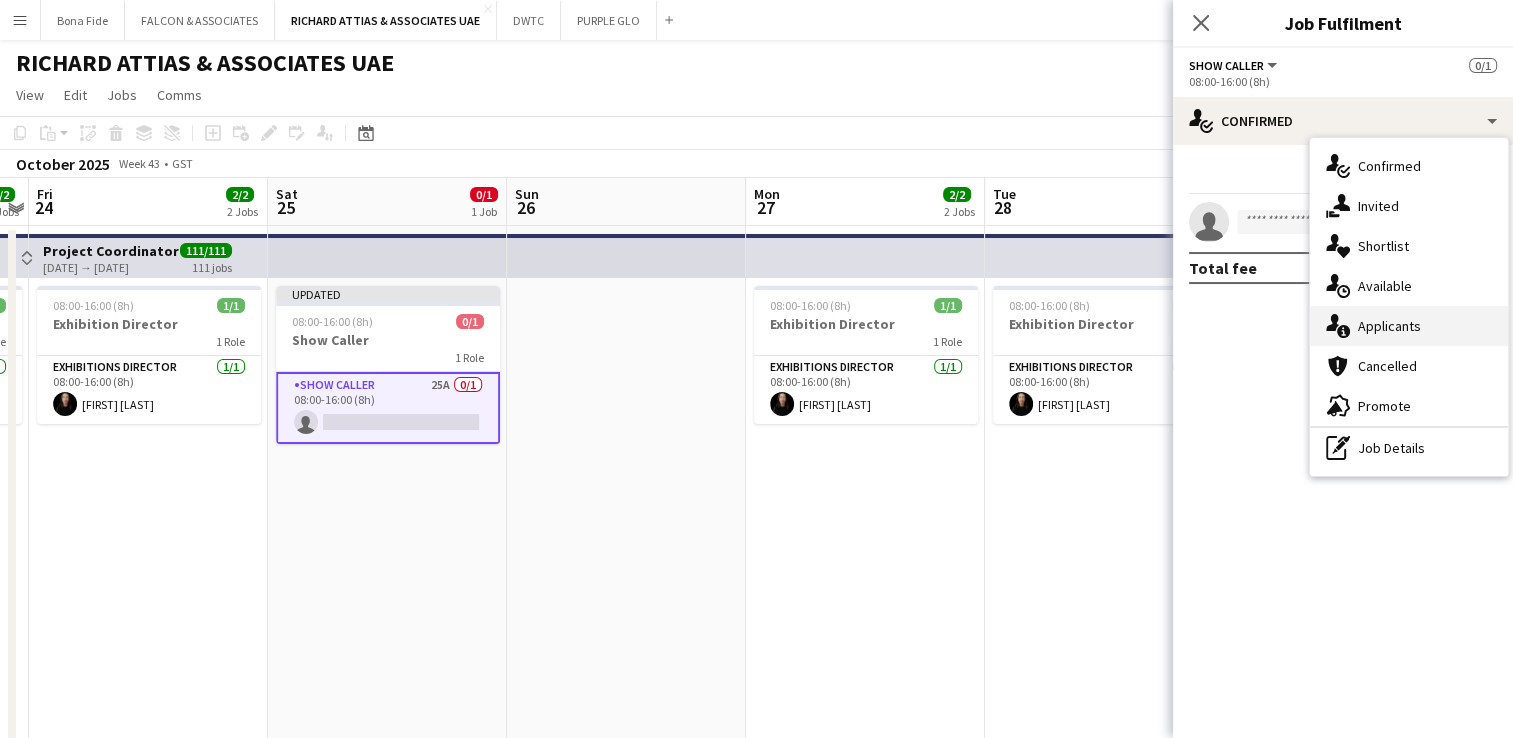 click on "single-neutral-actions-information
Applicants" at bounding box center [1409, 326] 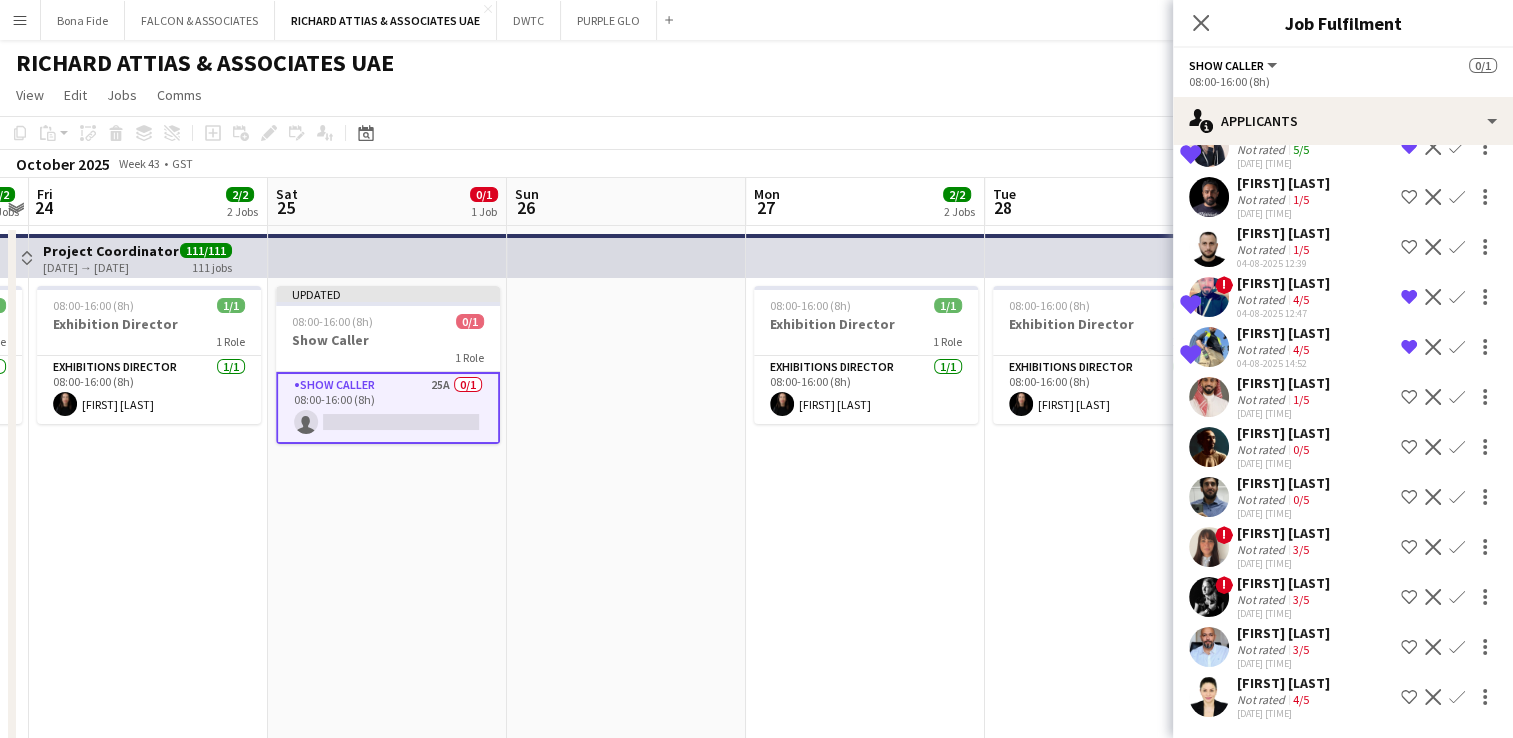 scroll, scrollTop: 768, scrollLeft: 0, axis: vertical 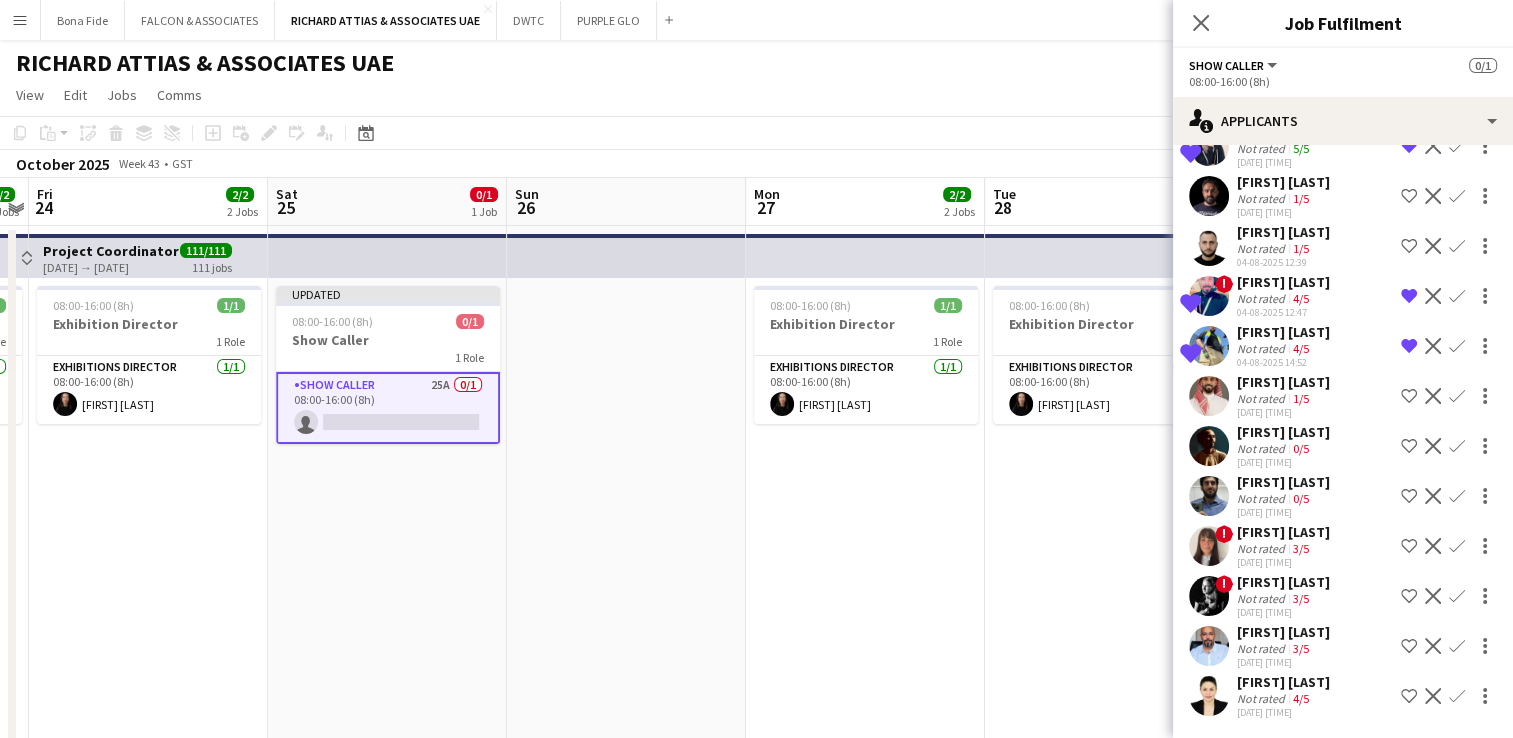 click on "[FIRST] [LAST]" 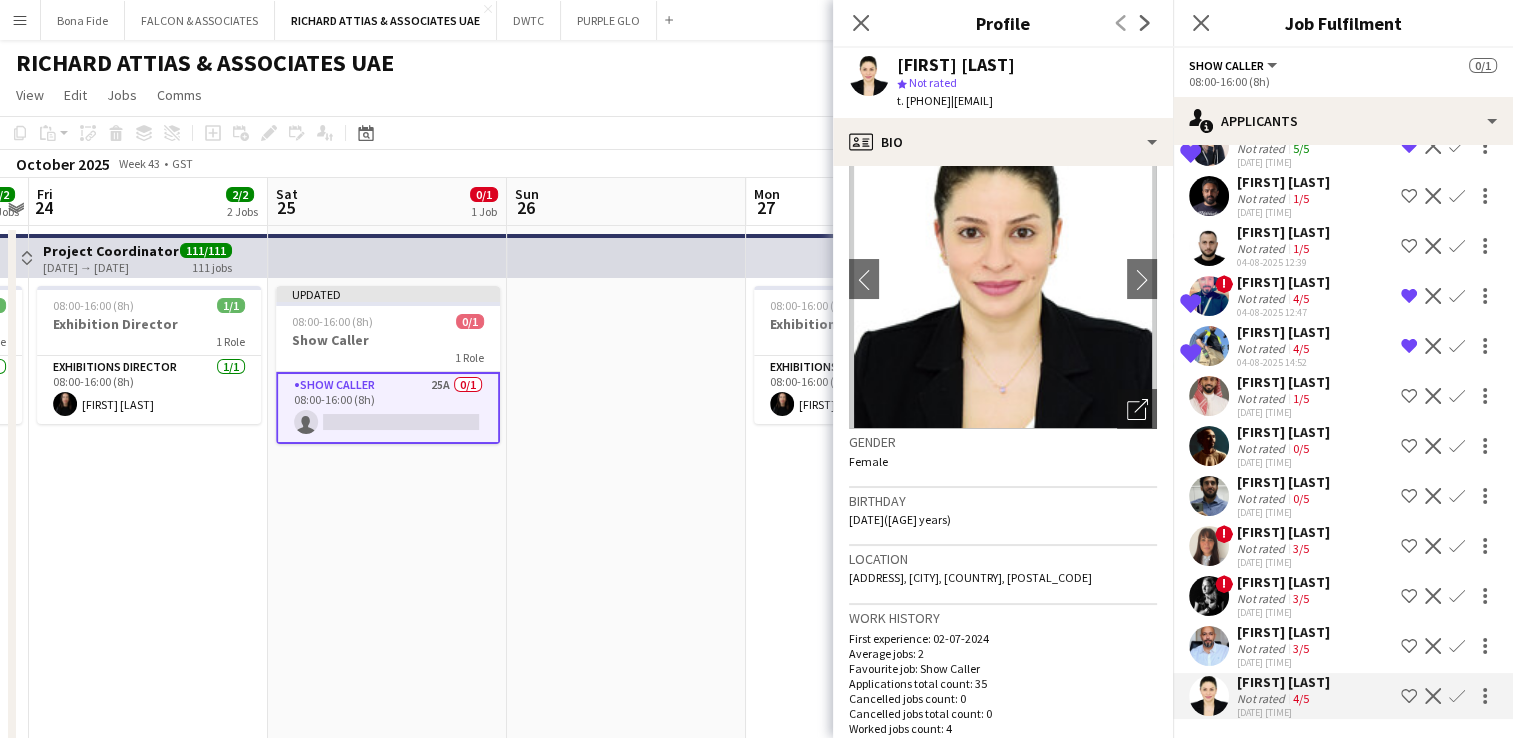 scroll, scrollTop: 0, scrollLeft: 0, axis: both 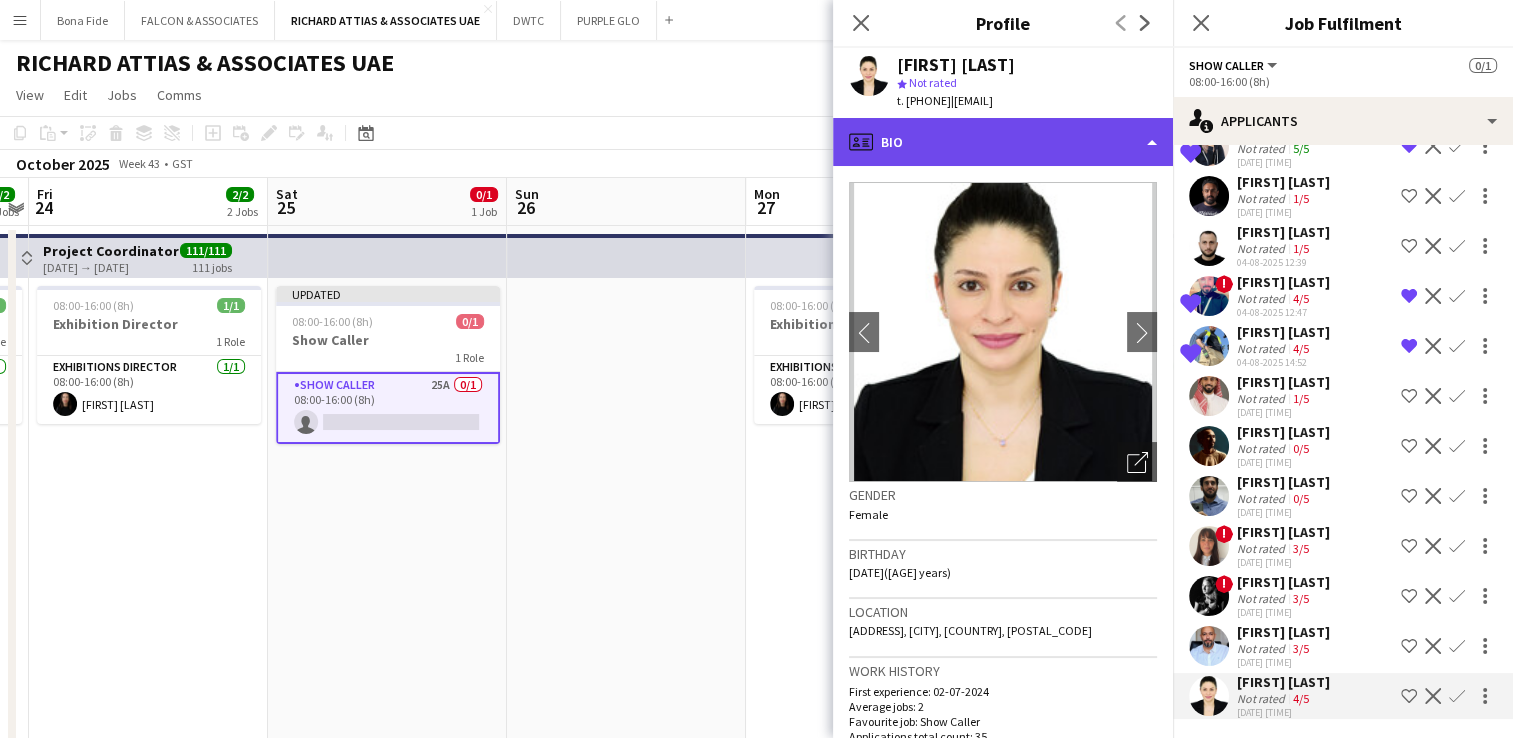 click on "profile
Bio" 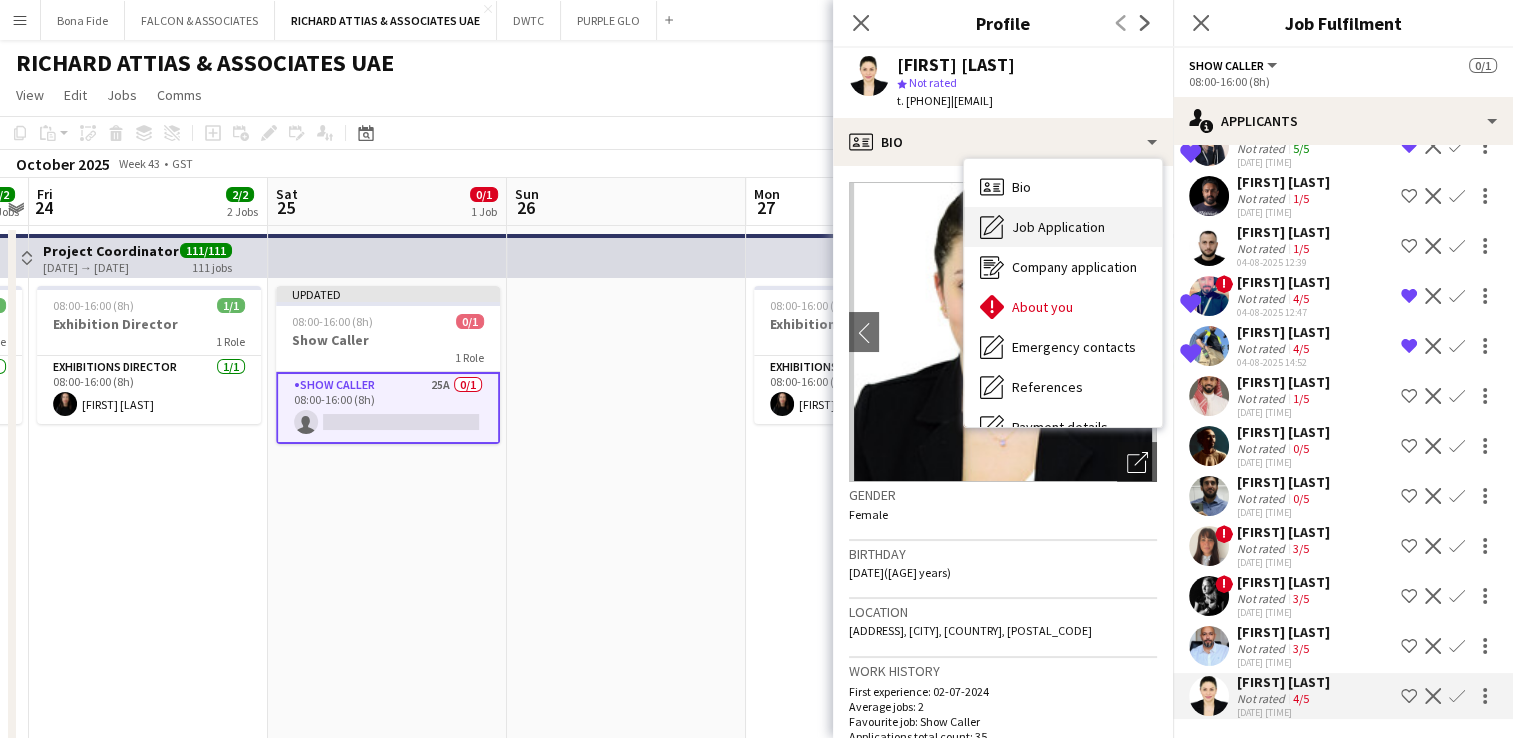 click on "Job Application
Job Application" at bounding box center (1063, 227) 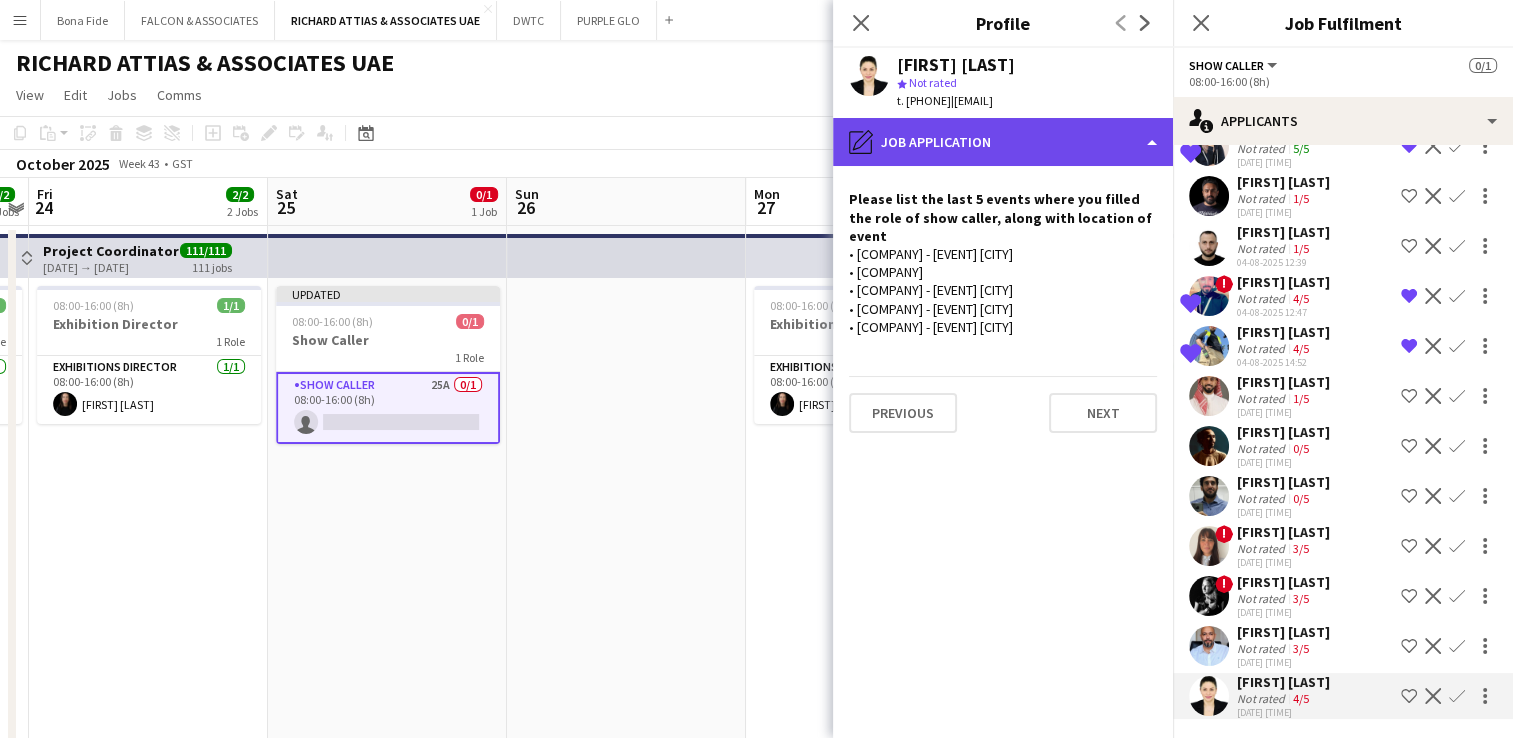 click on "pencil4
Job Application" 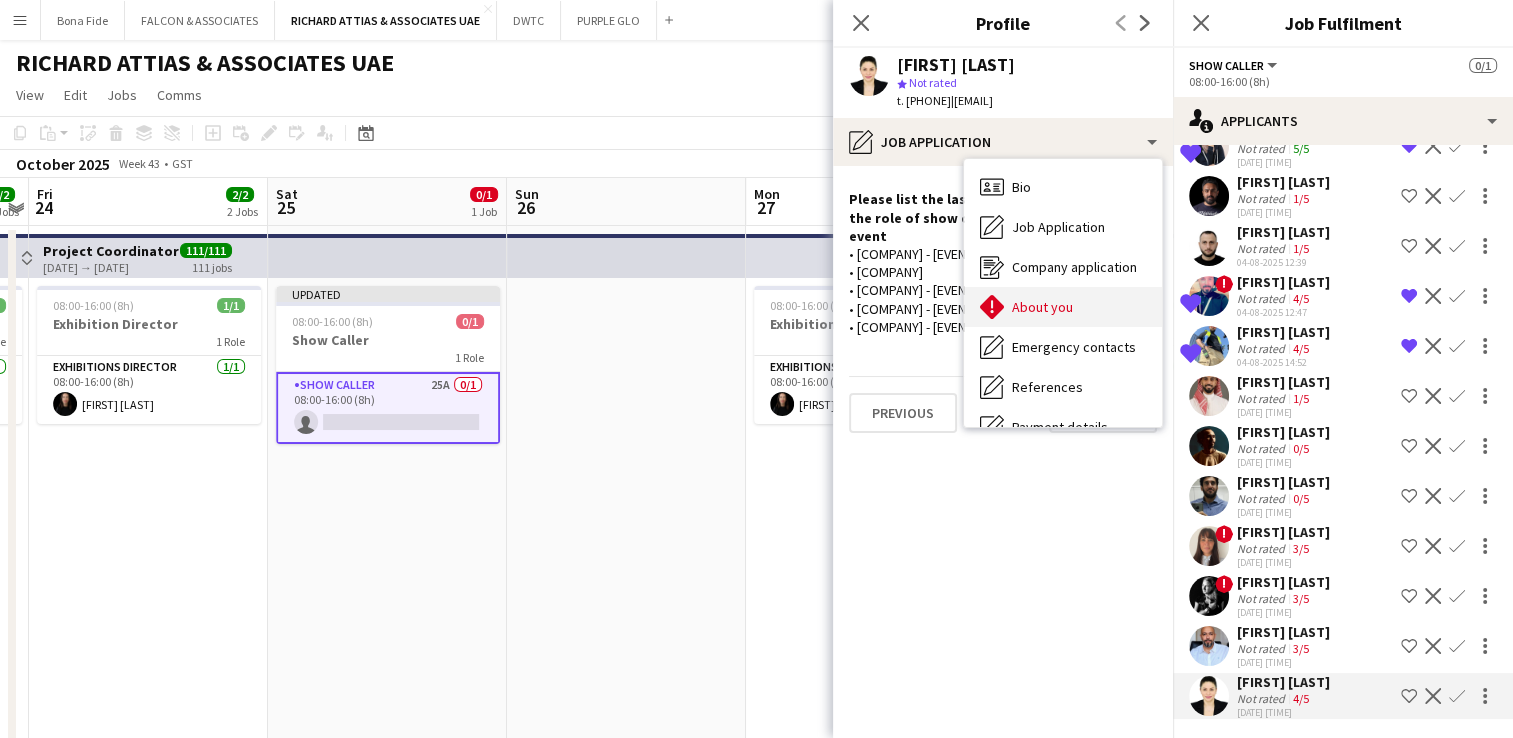 click on "About you" at bounding box center (1042, 307) 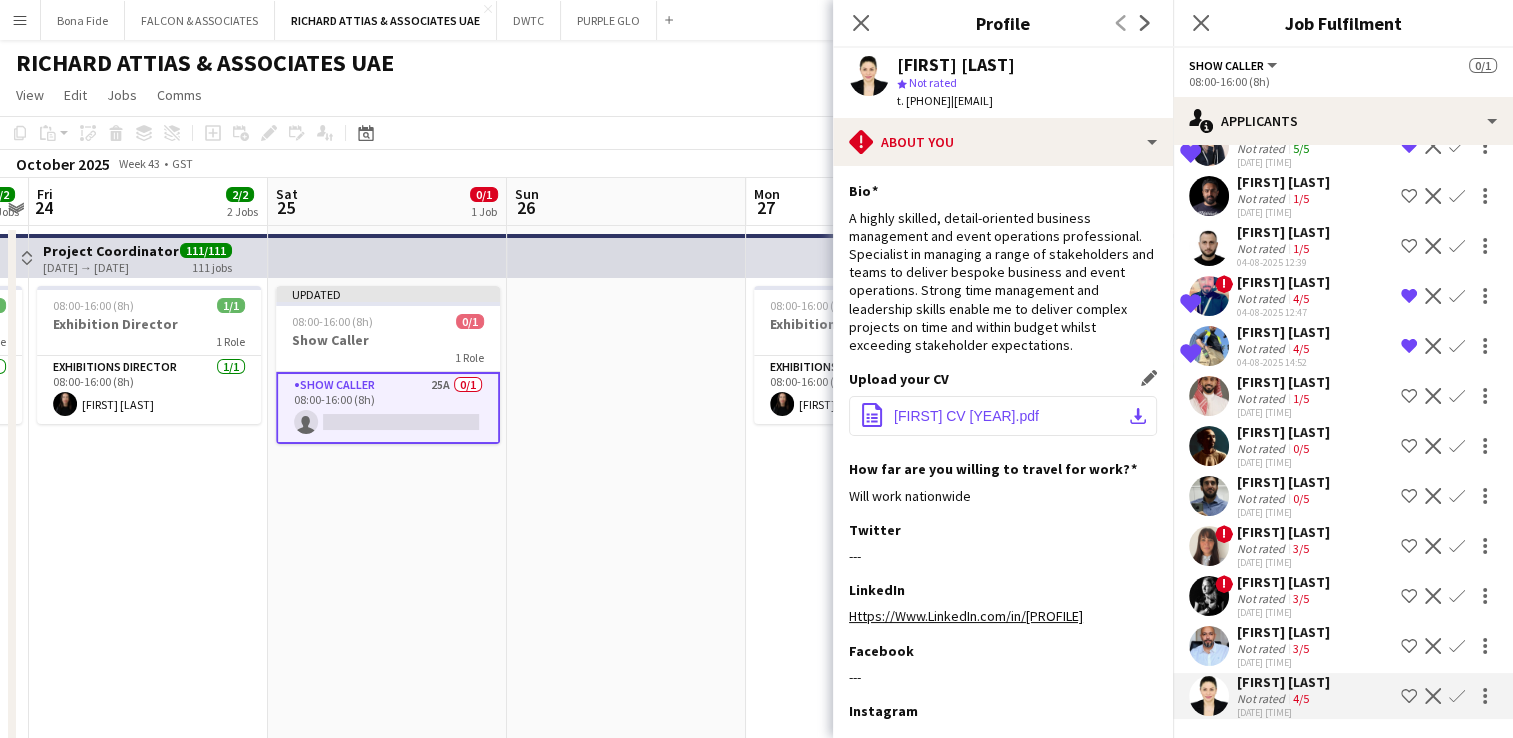 click on "[FIRST] CV [YEAR].pdf" 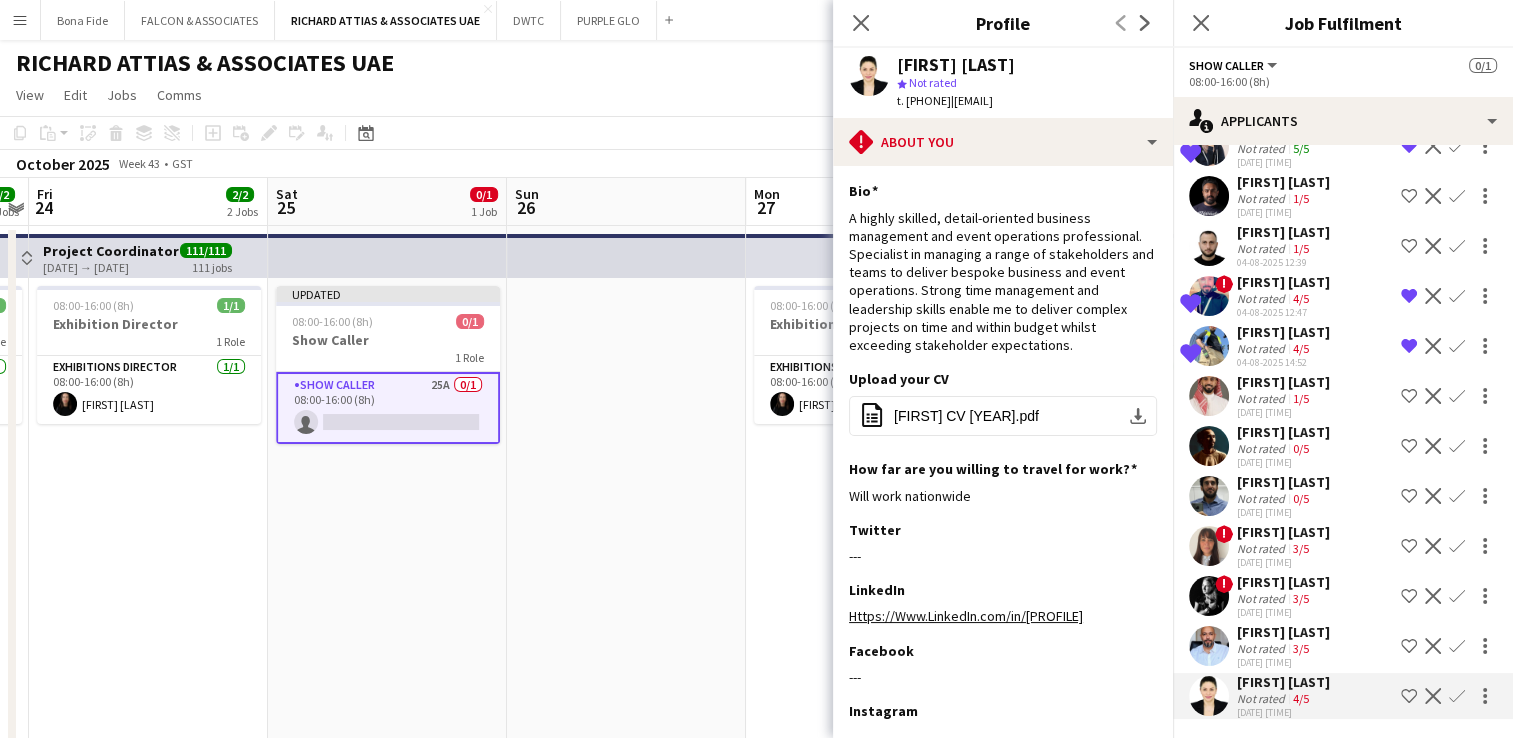 click on "Decline" at bounding box center [1433, 296] 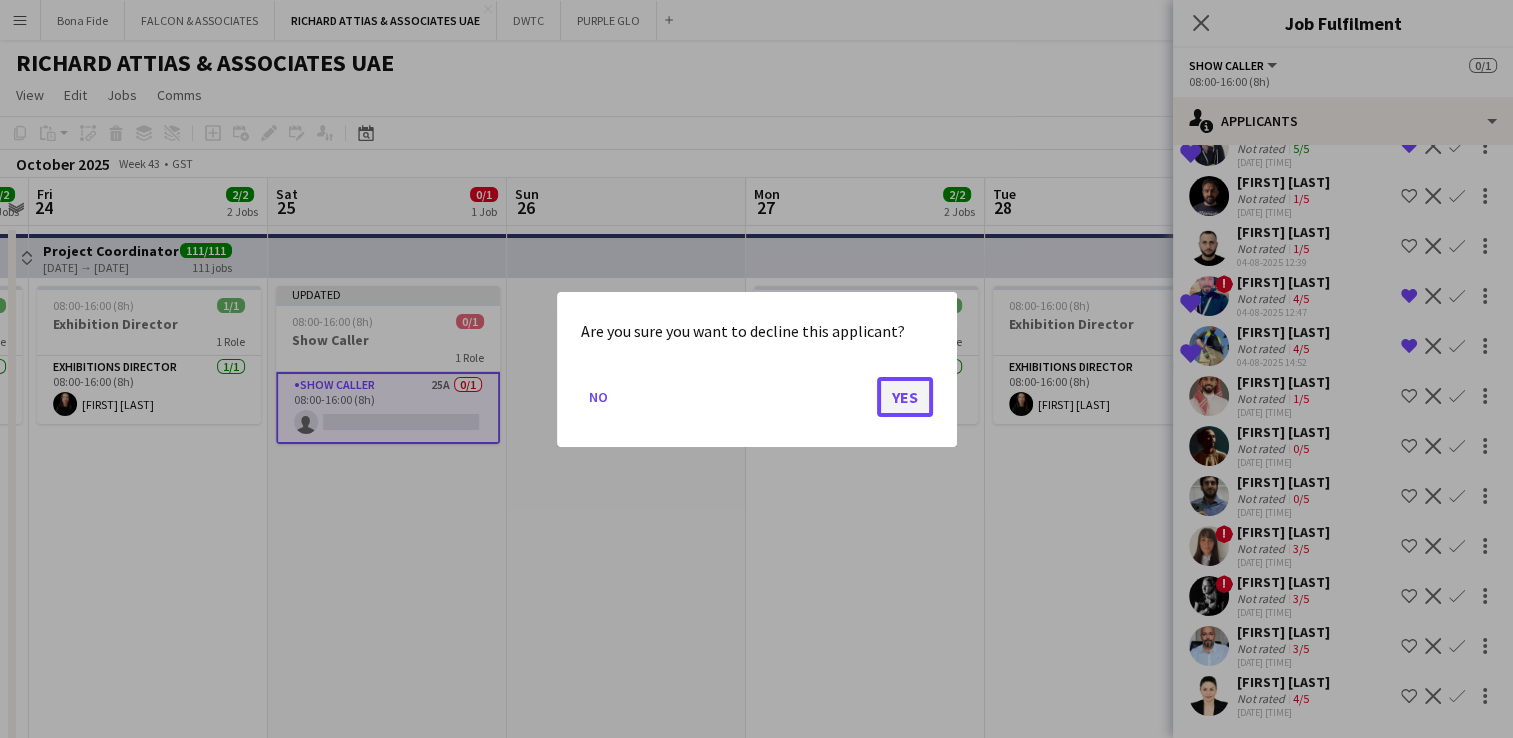 click on "Yes" 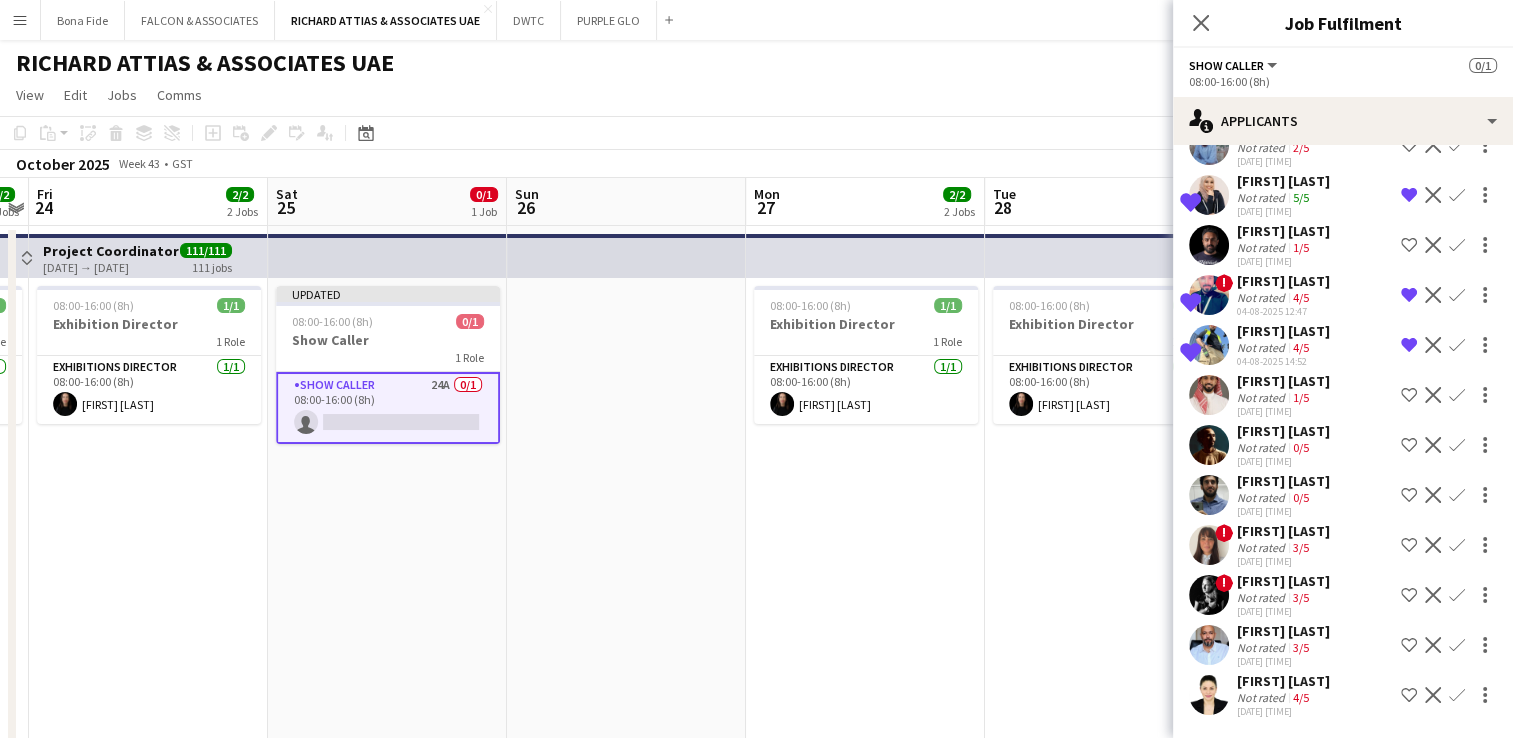 scroll, scrollTop: 718, scrollLeft: 0, axis: vertical 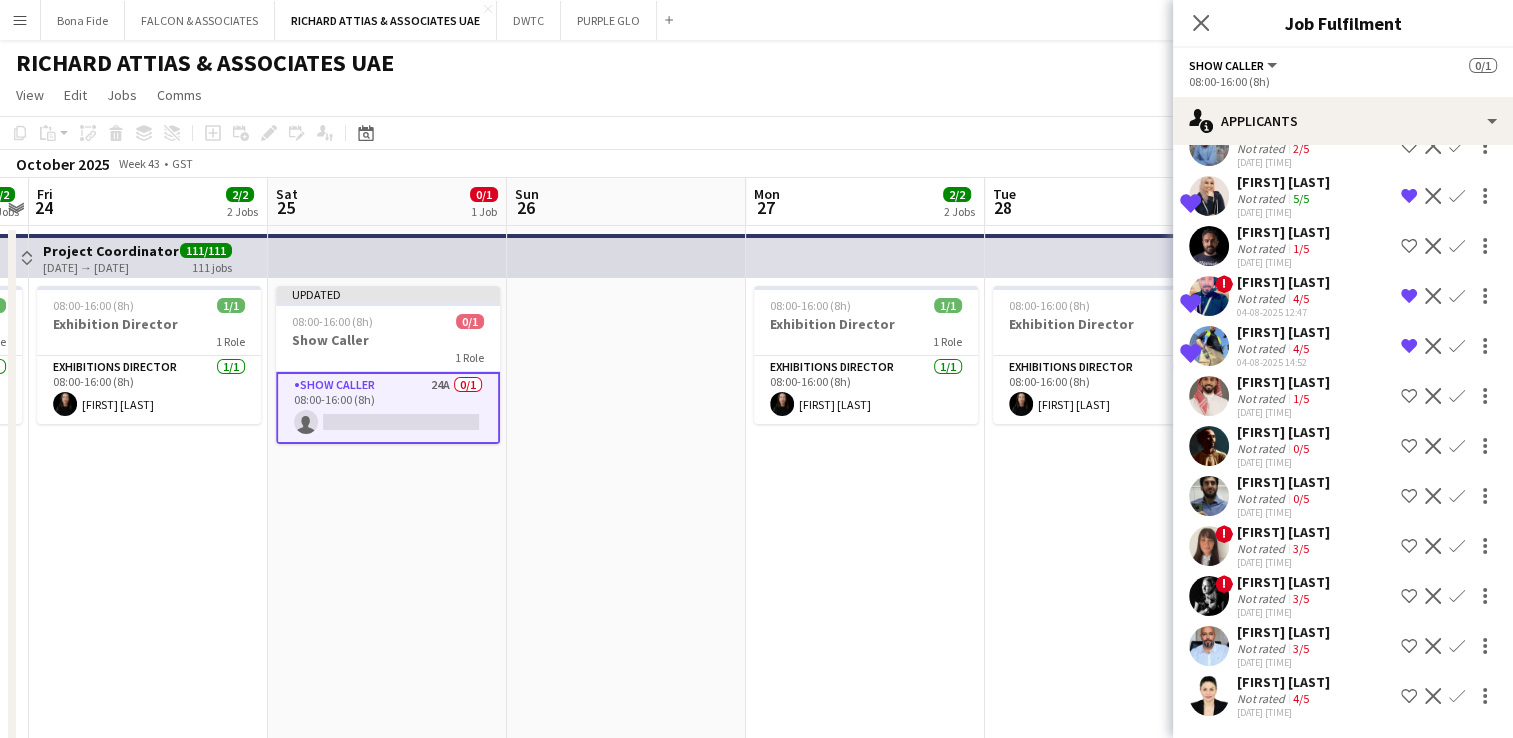click on "[FIRST] [LAST]" at bounding box center [1283, 582] 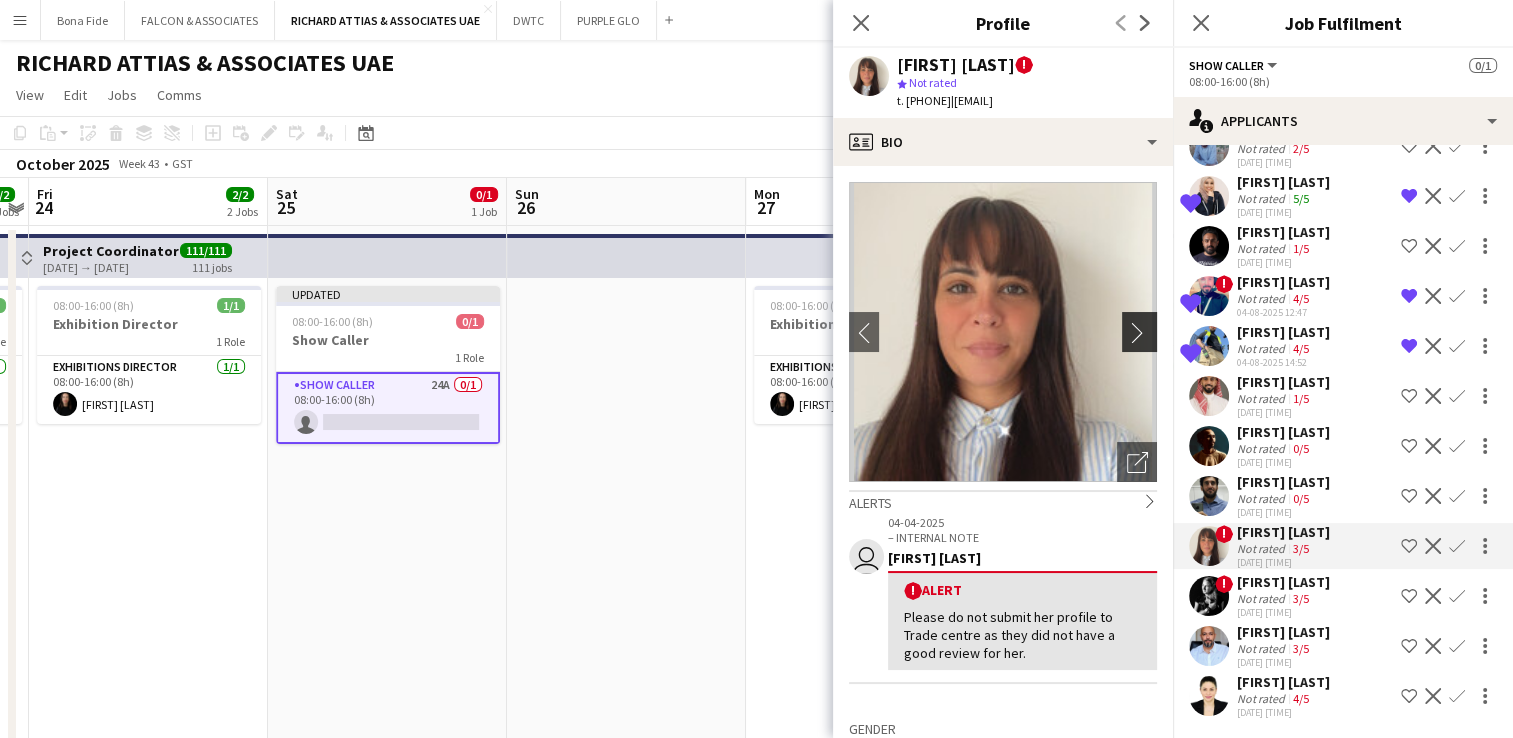 click on "chevron-right" 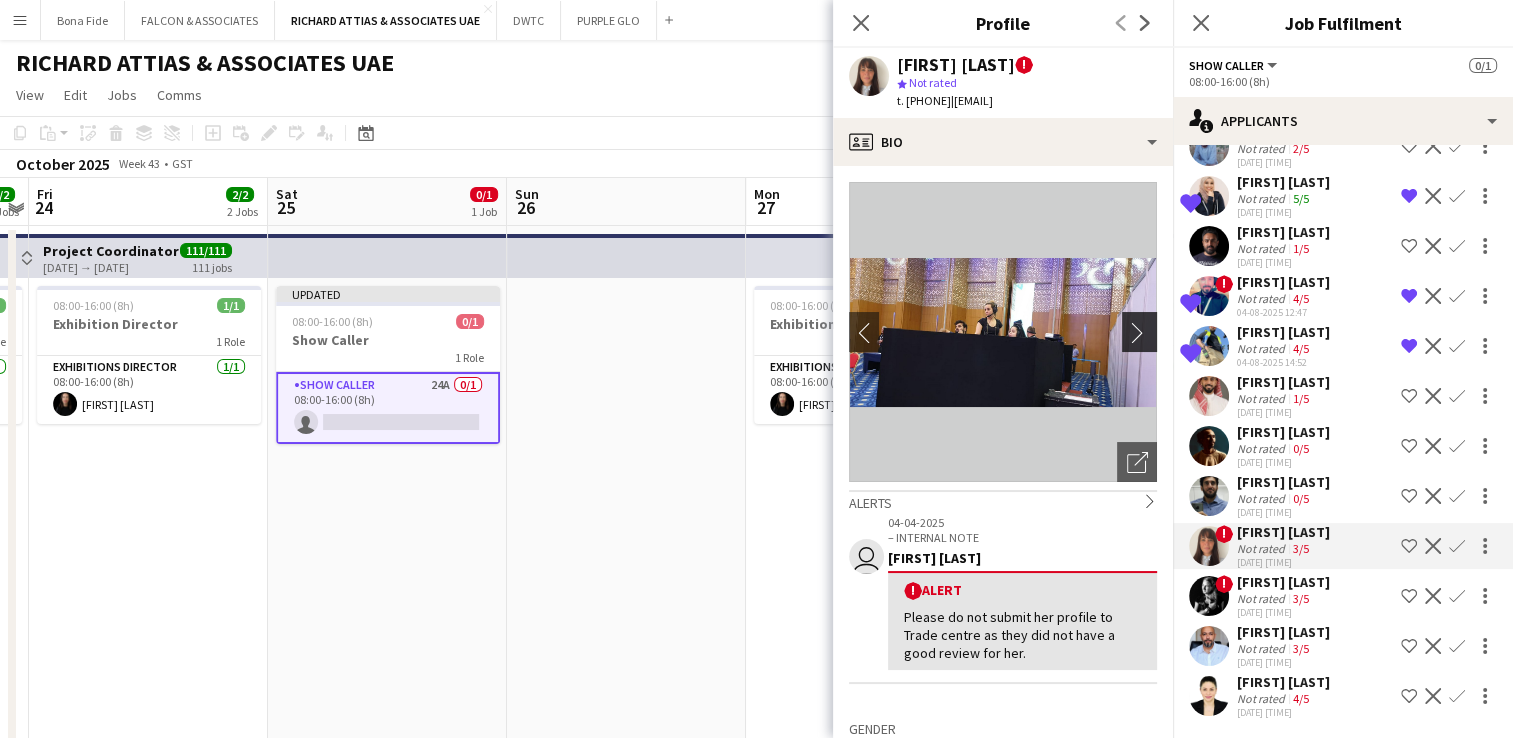 click on "chevron-right" 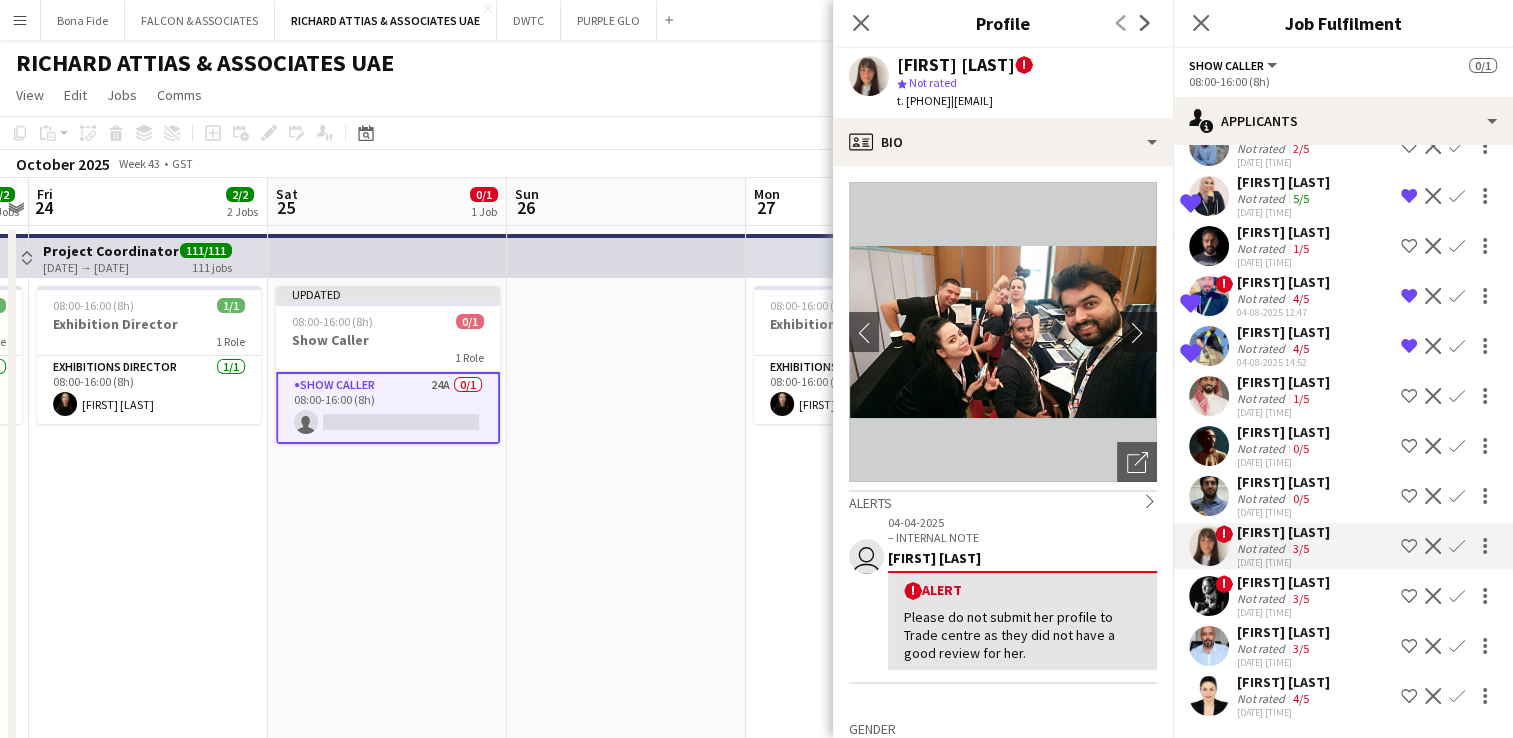 click on "chevron-right" 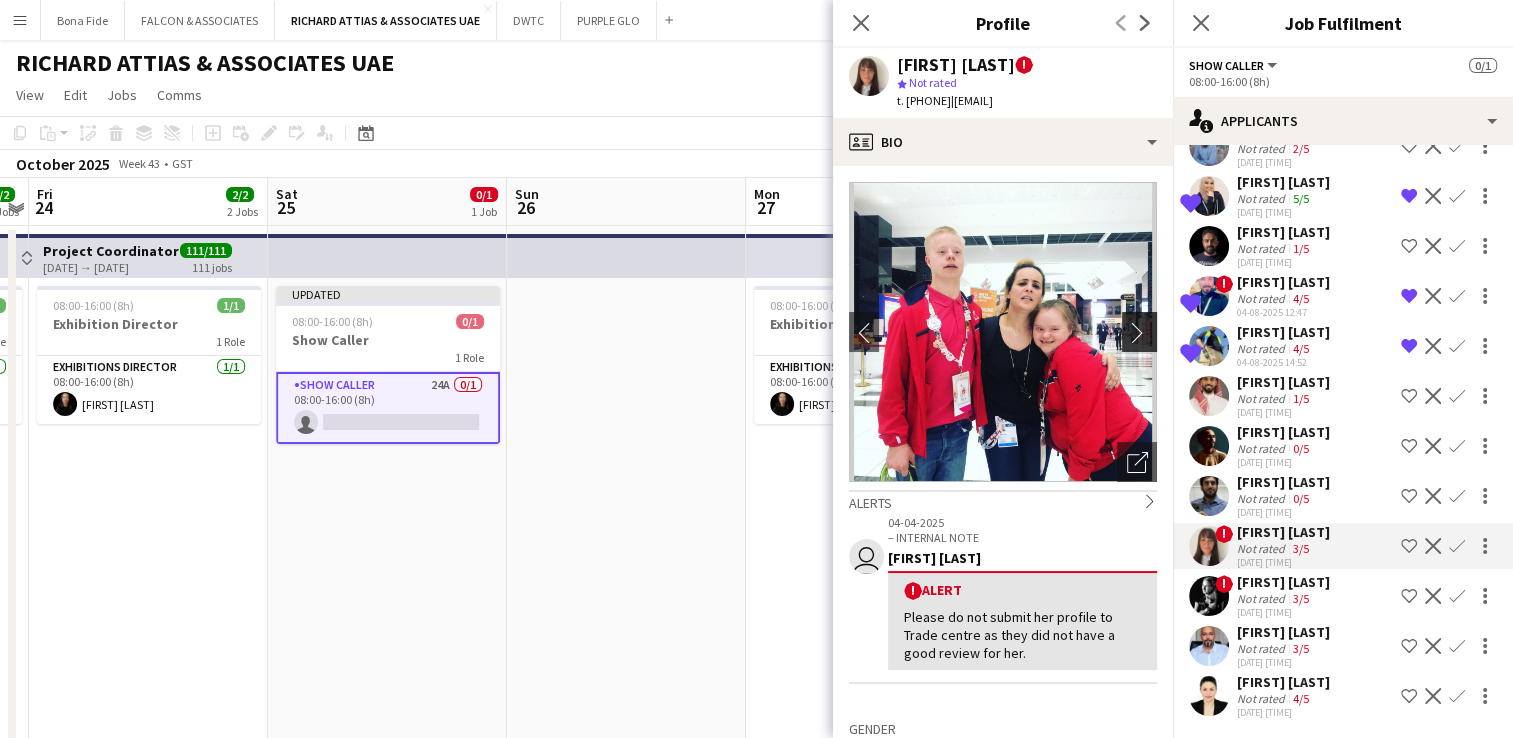 click on "chevron-right" 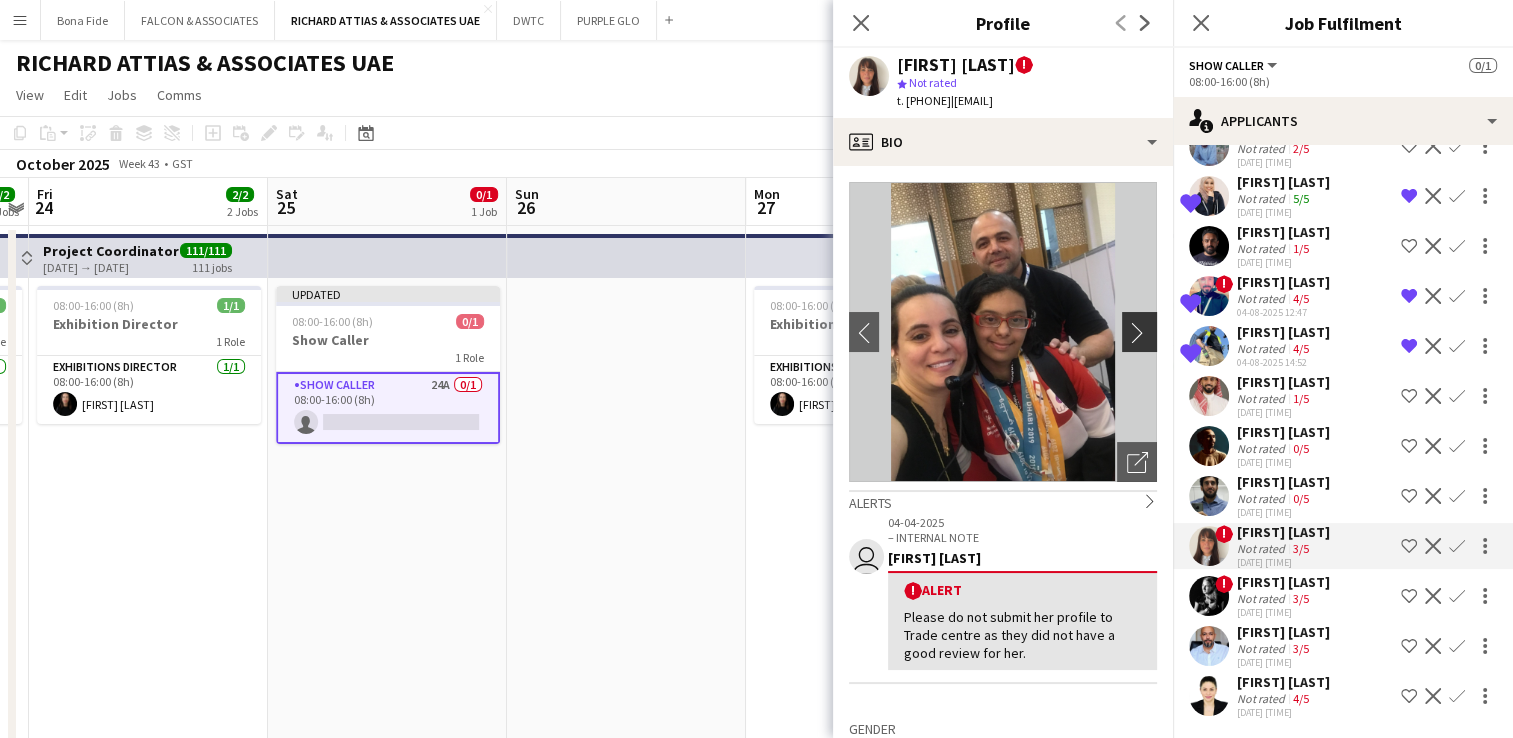 click on "chevron-right" 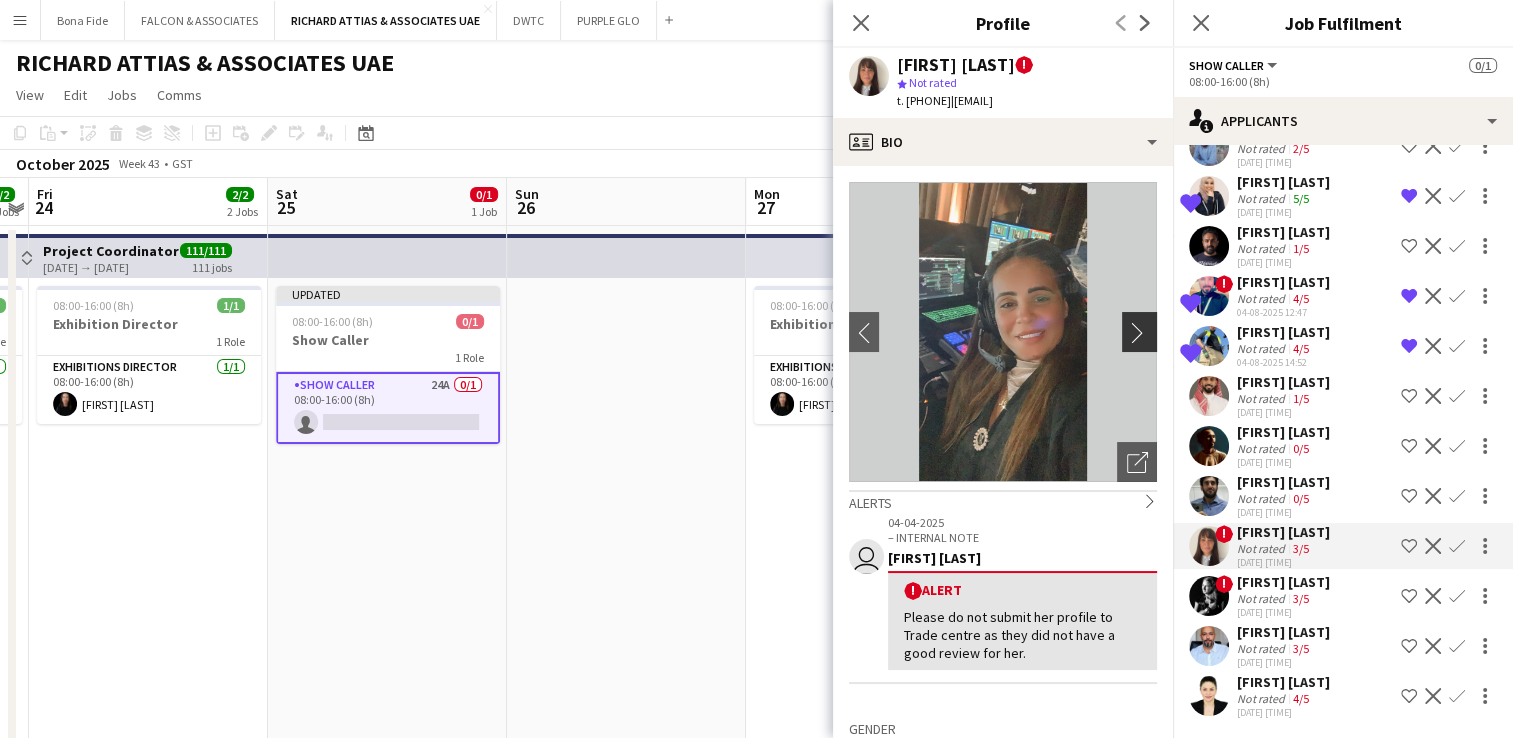 click on "chevron-right" 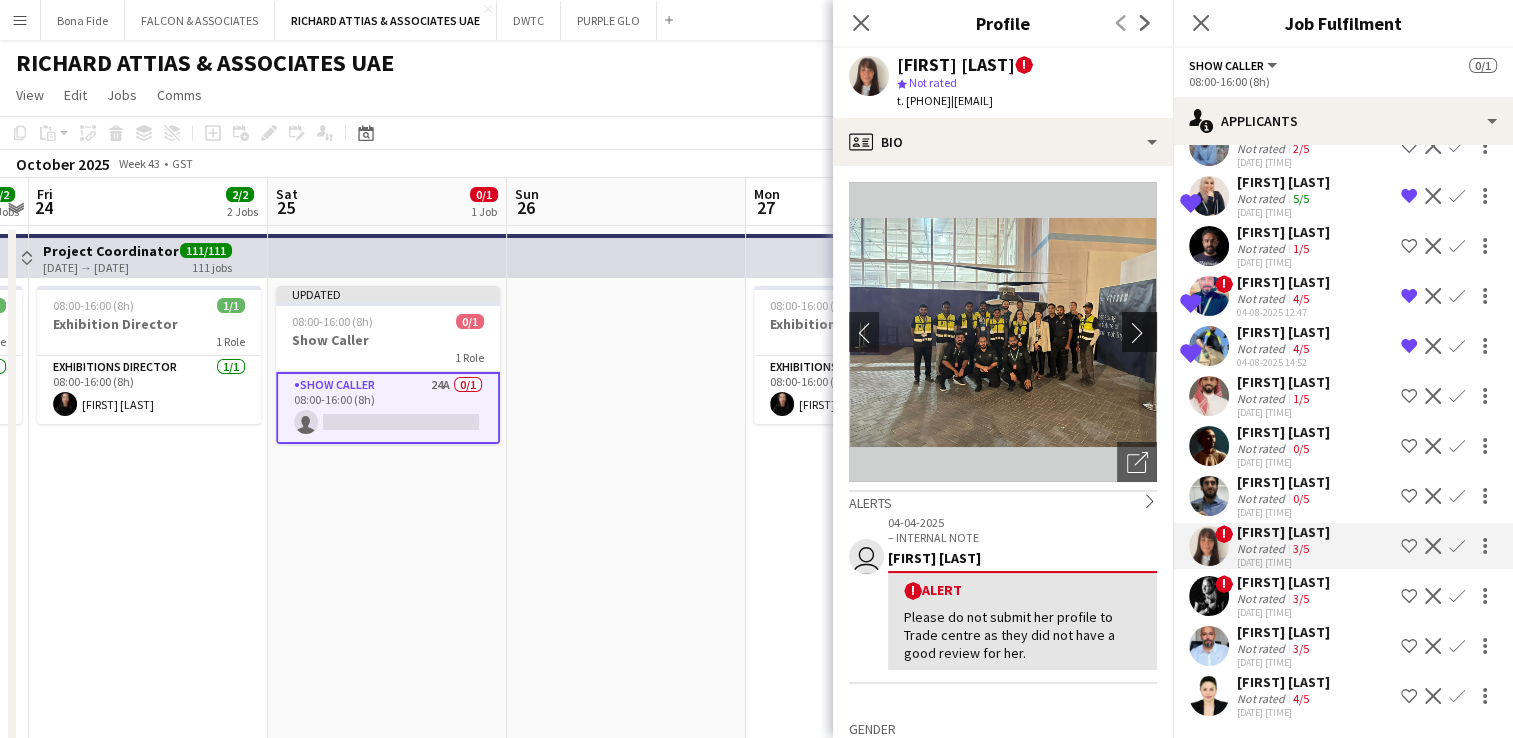 click on "chevron-right" 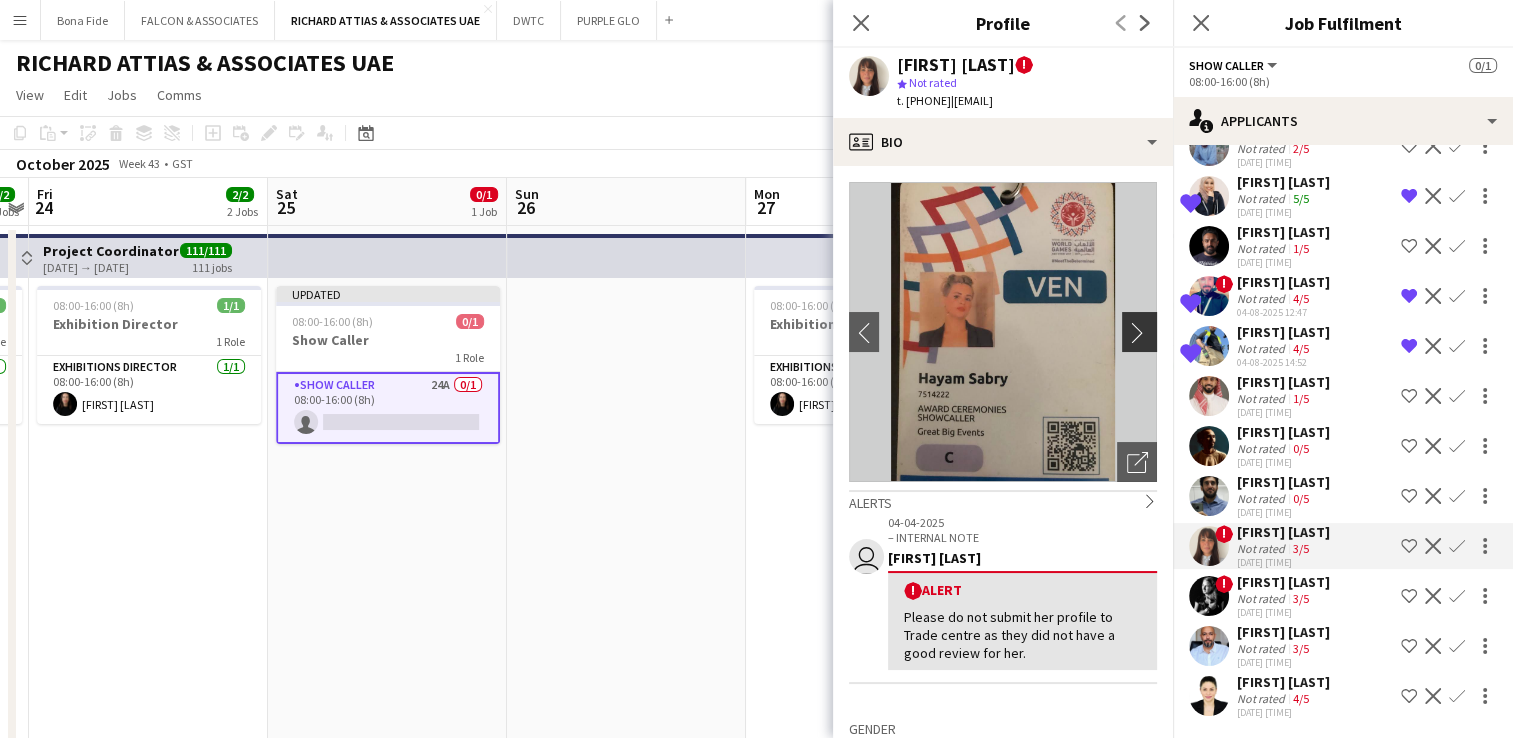 click on "chevron-right" 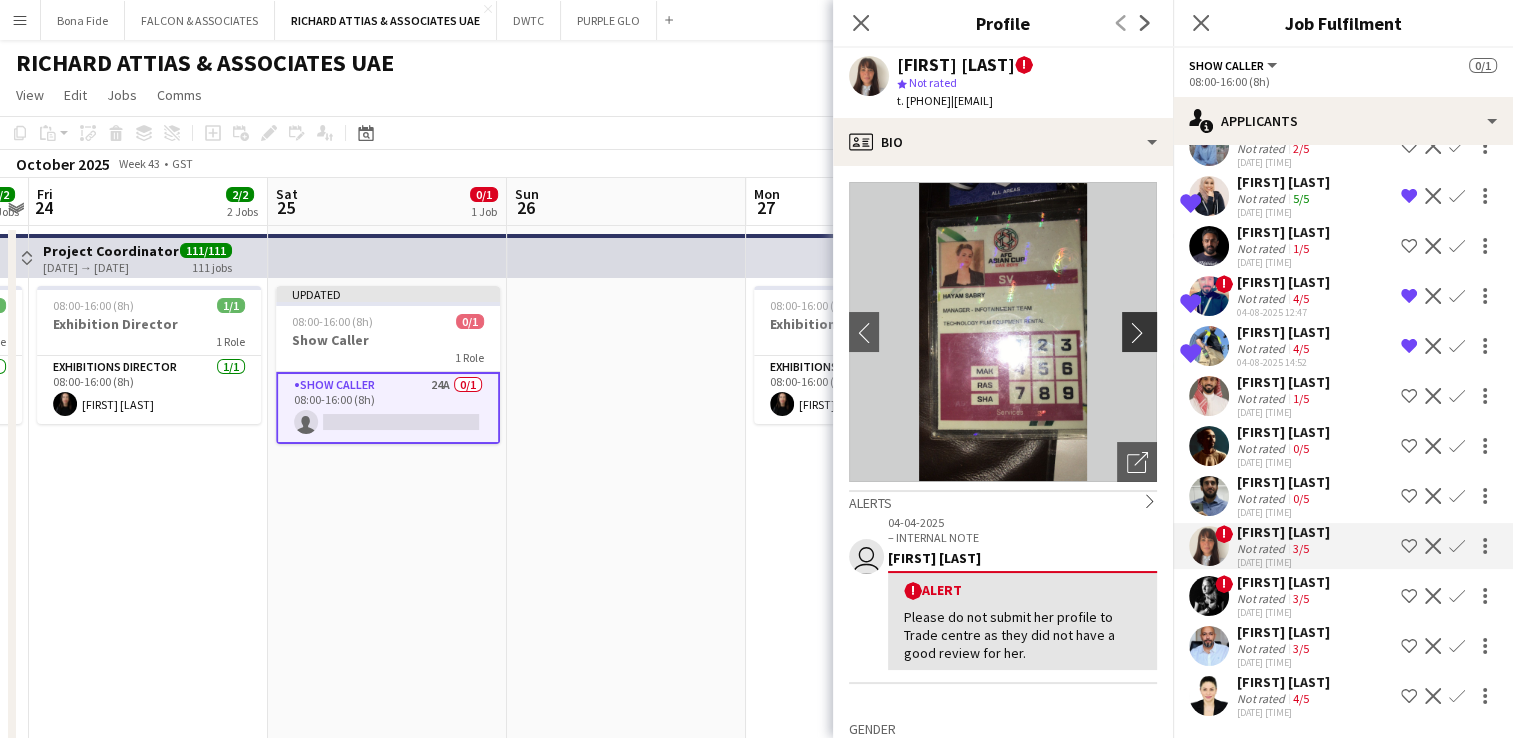 click on "chevron-right" 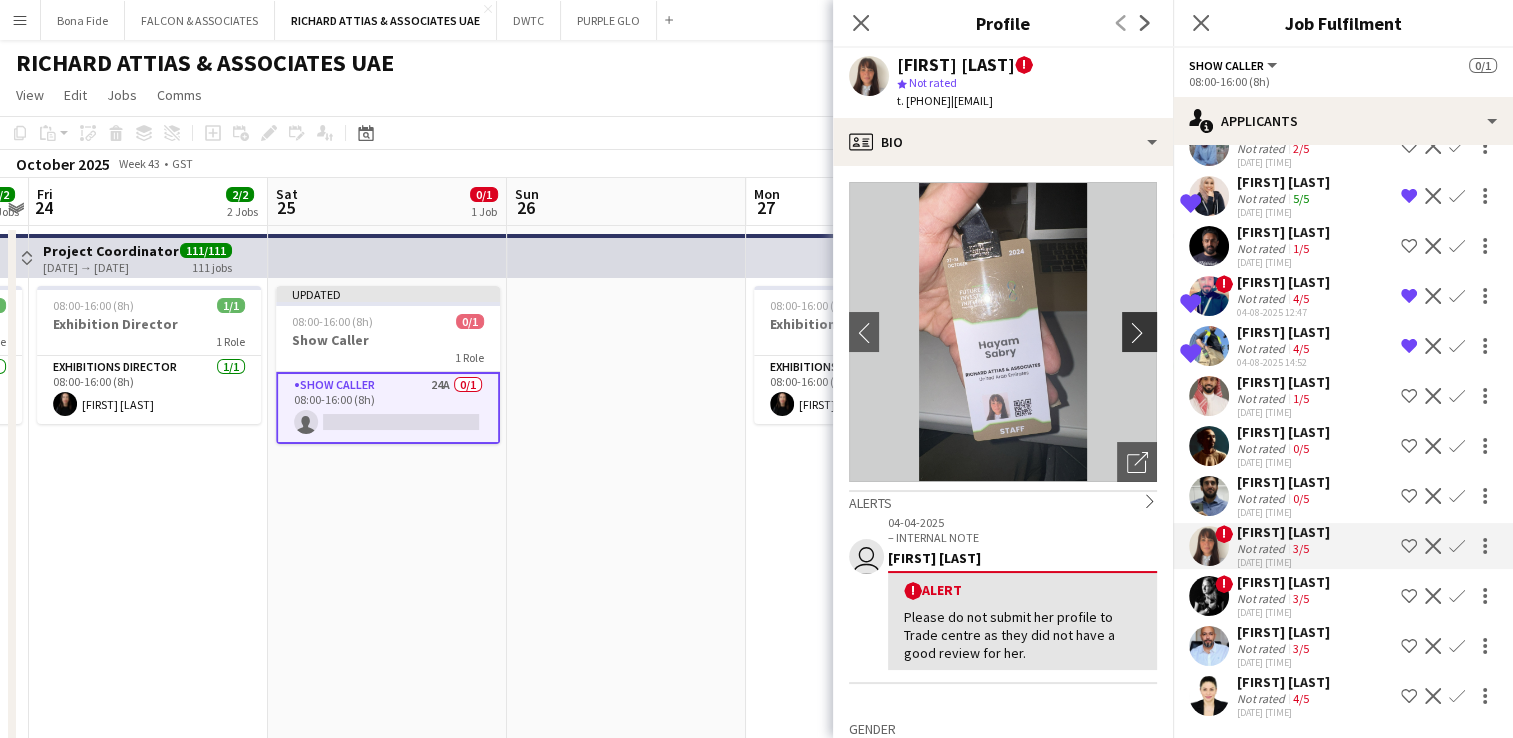 click on "chevron-right" 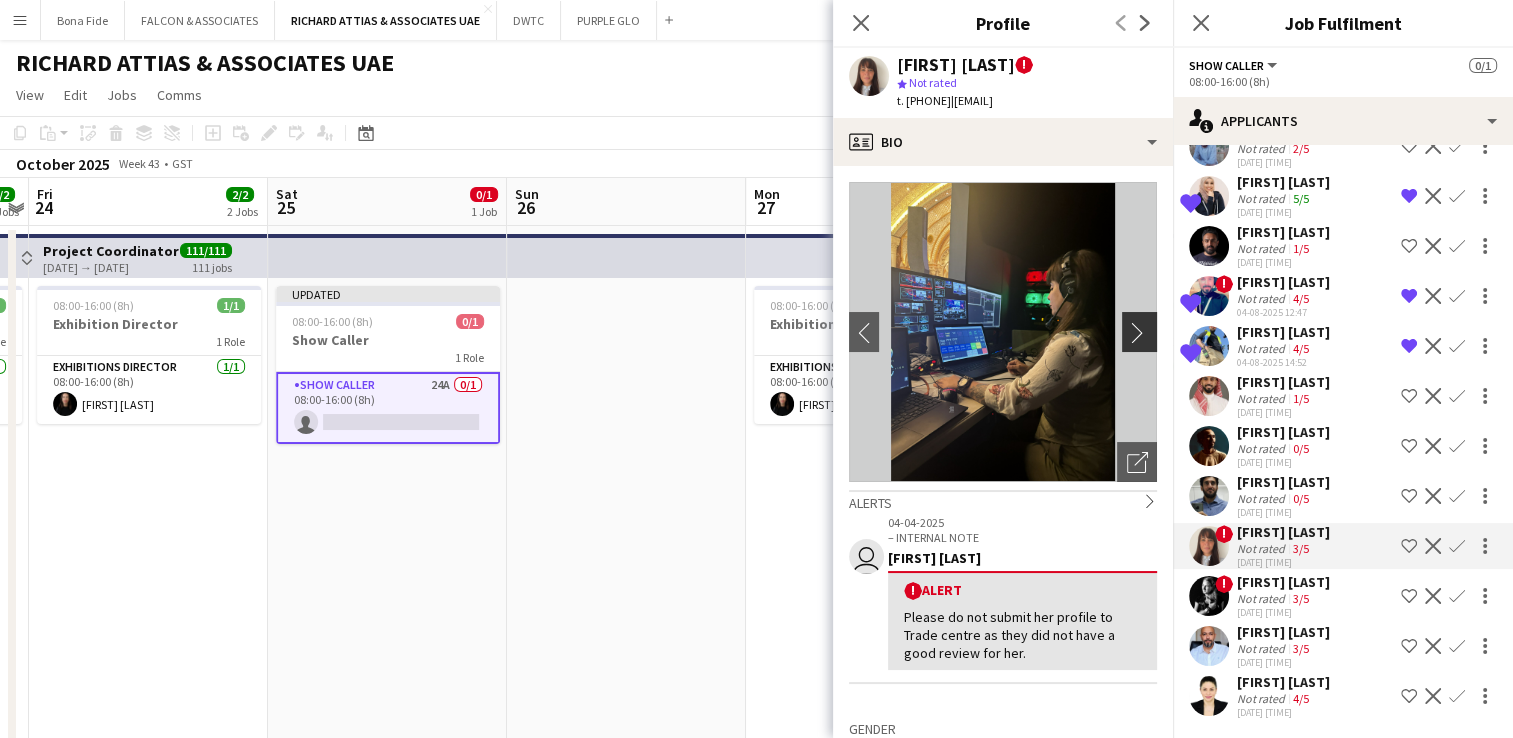 click on "chevron-right" 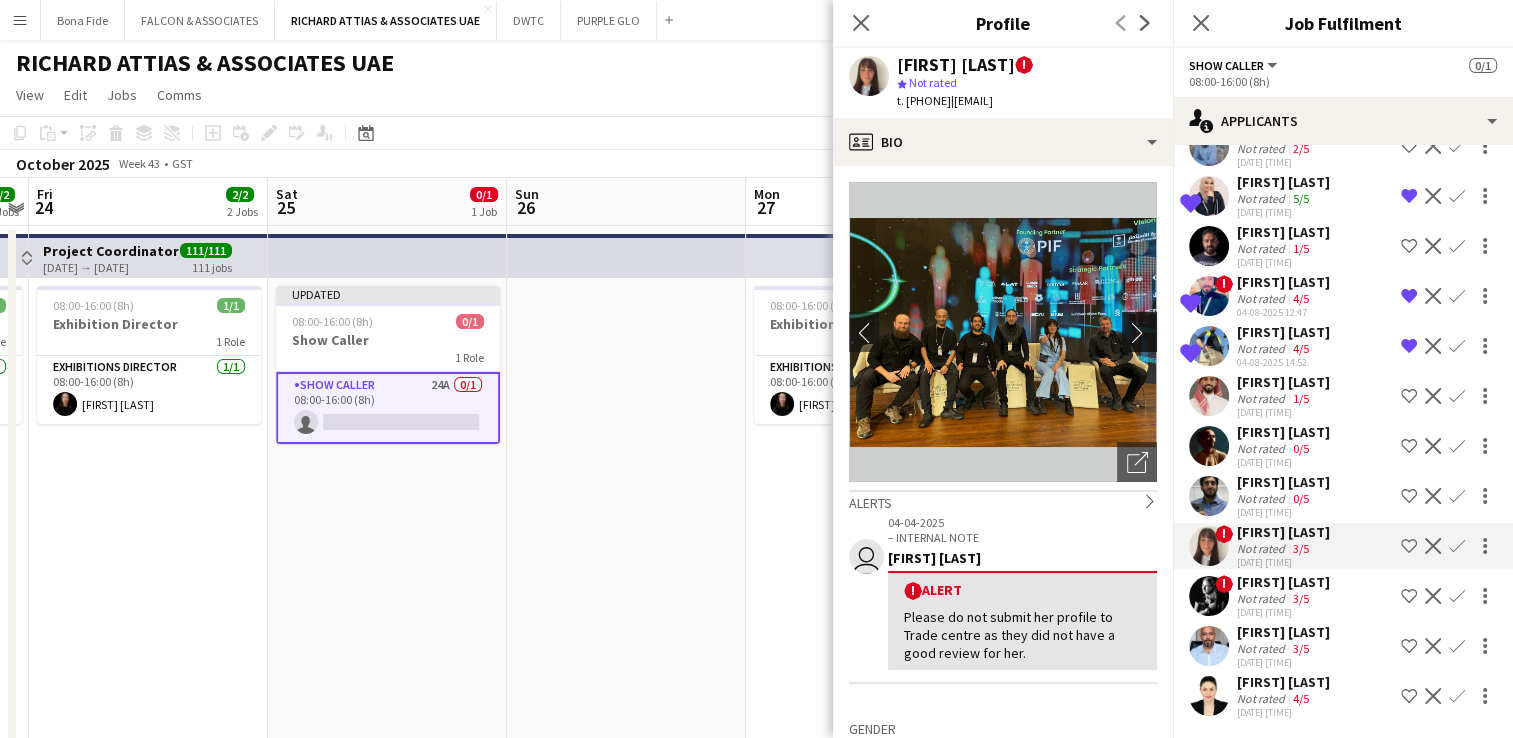 click on "chevron-right" 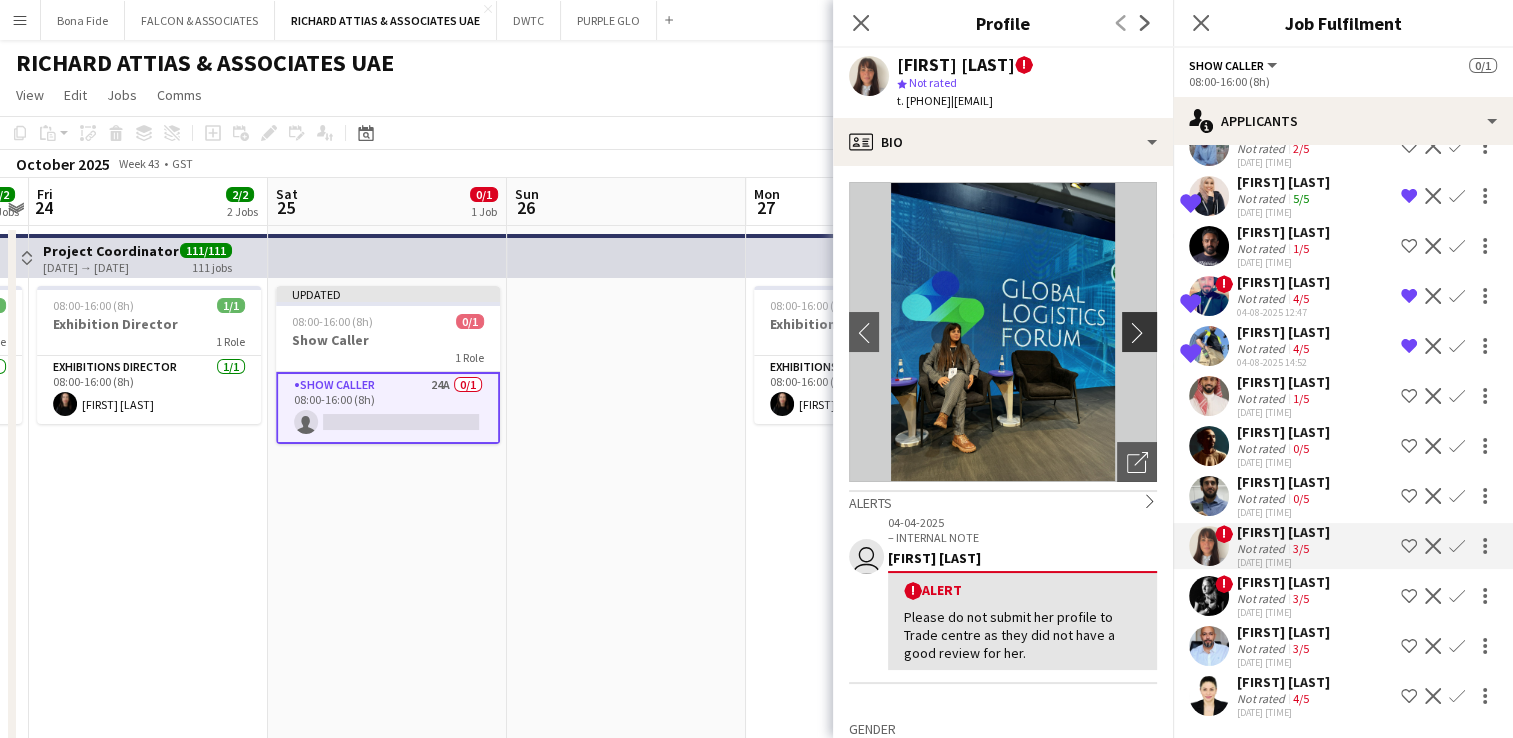 click on "chevron-right" 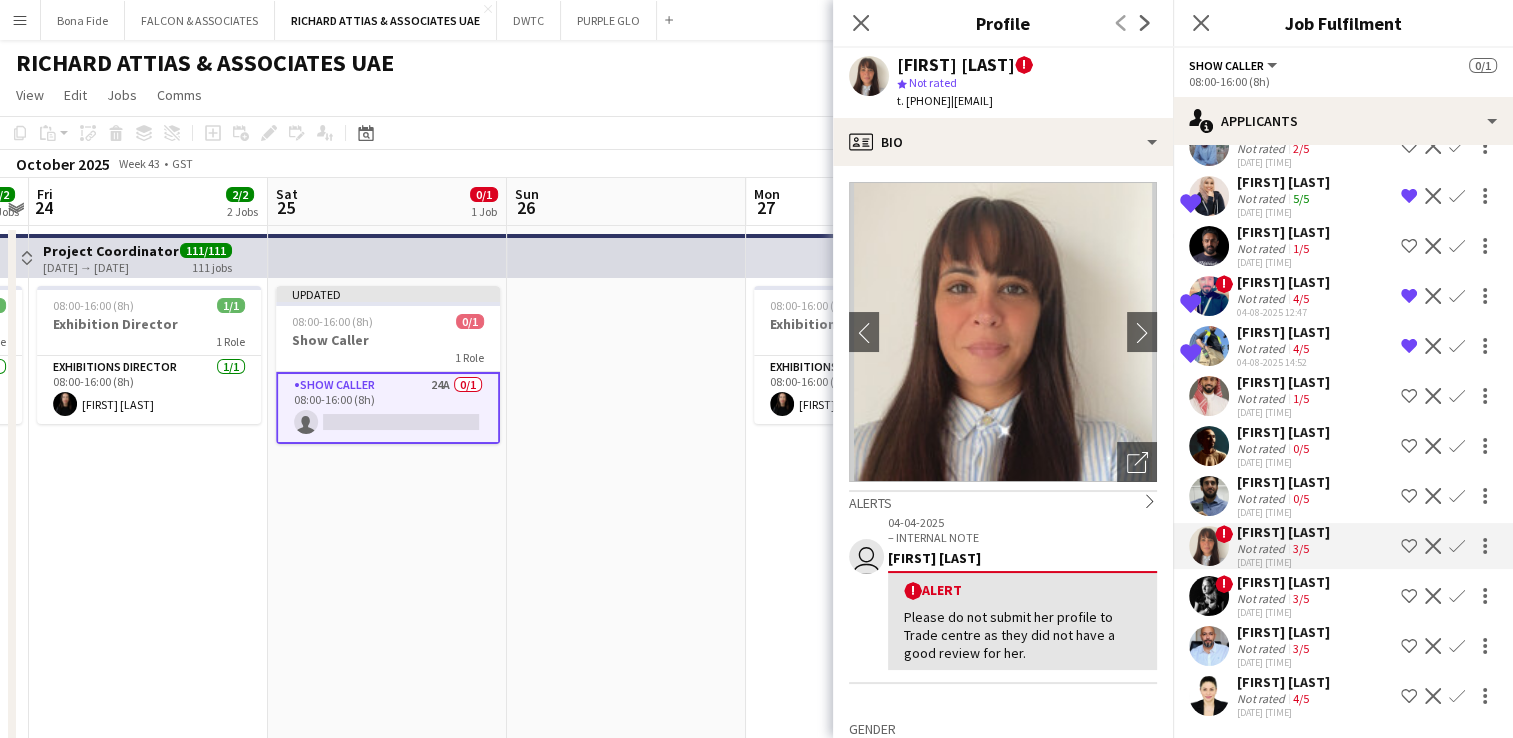 scroll, scrollTop: 0, scrollLeft: 0, axis: both 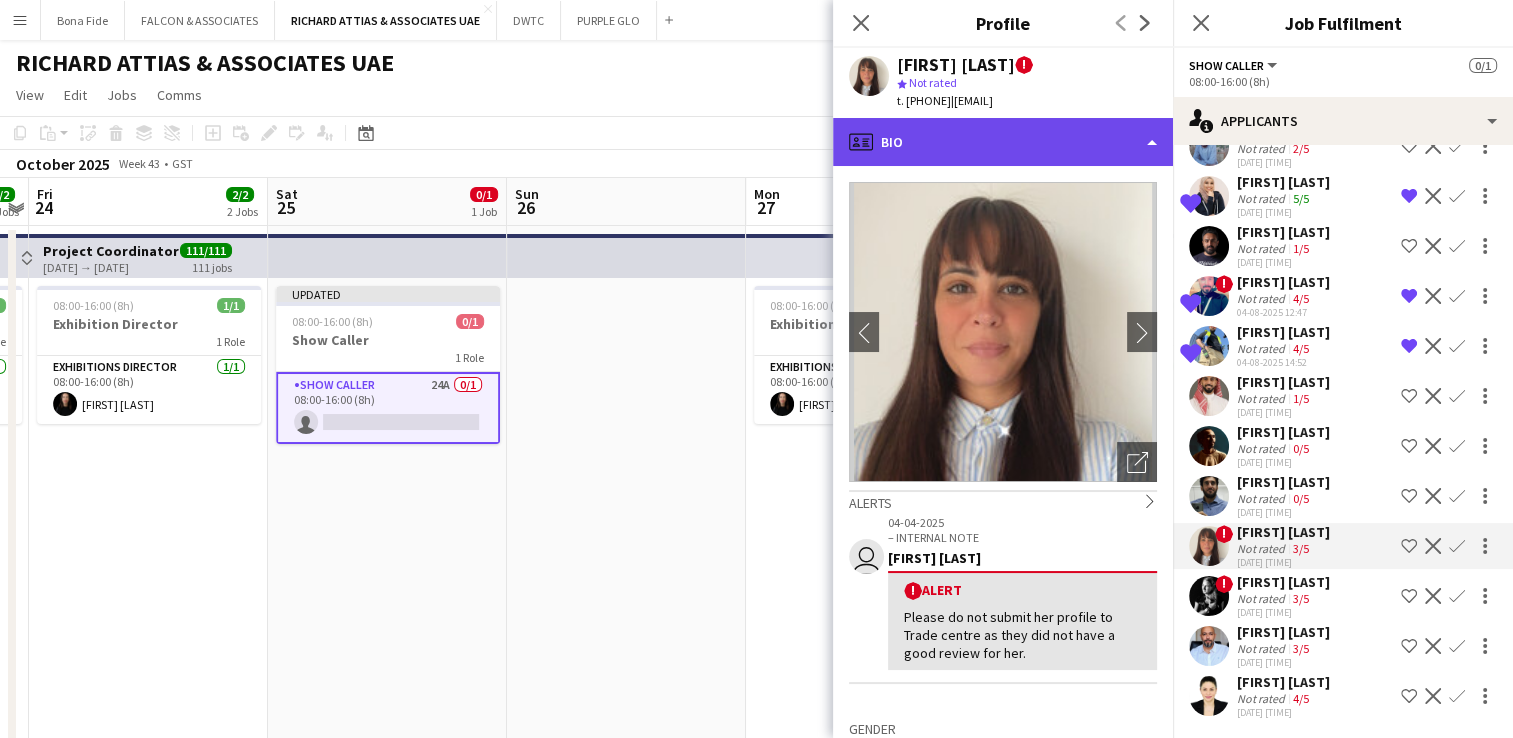 click on "profile
Bio" 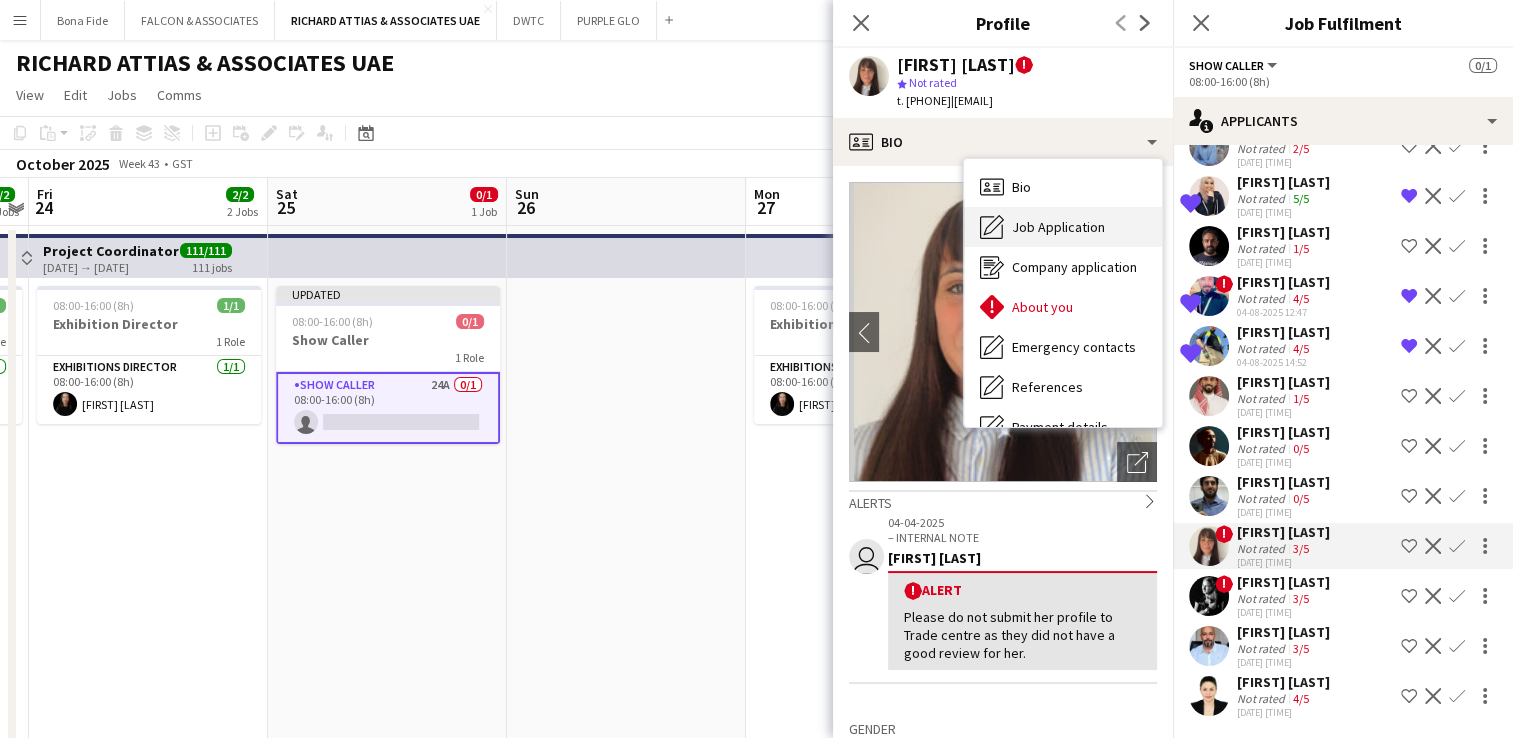 click on "Job Application" at bounding box center [1058, 227] 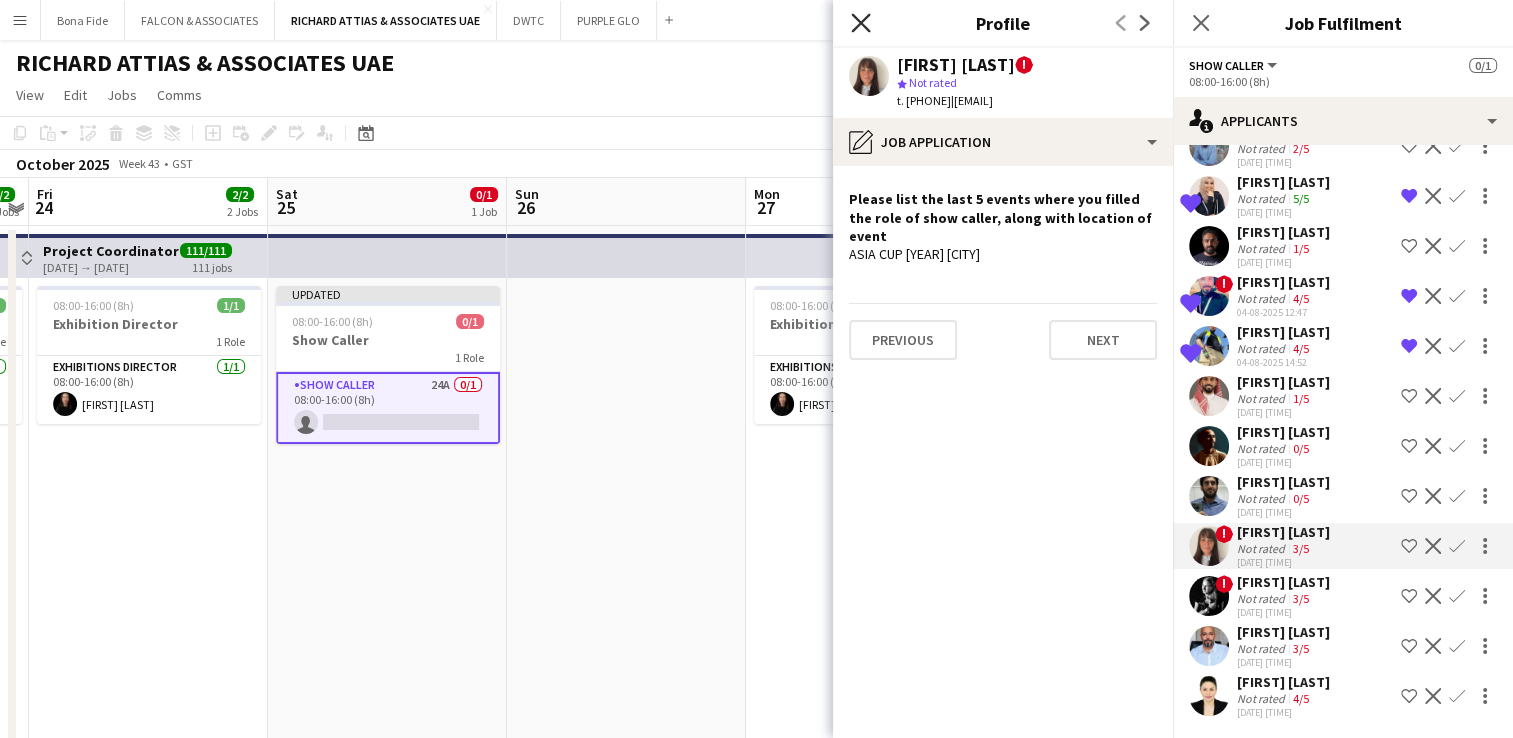 click 